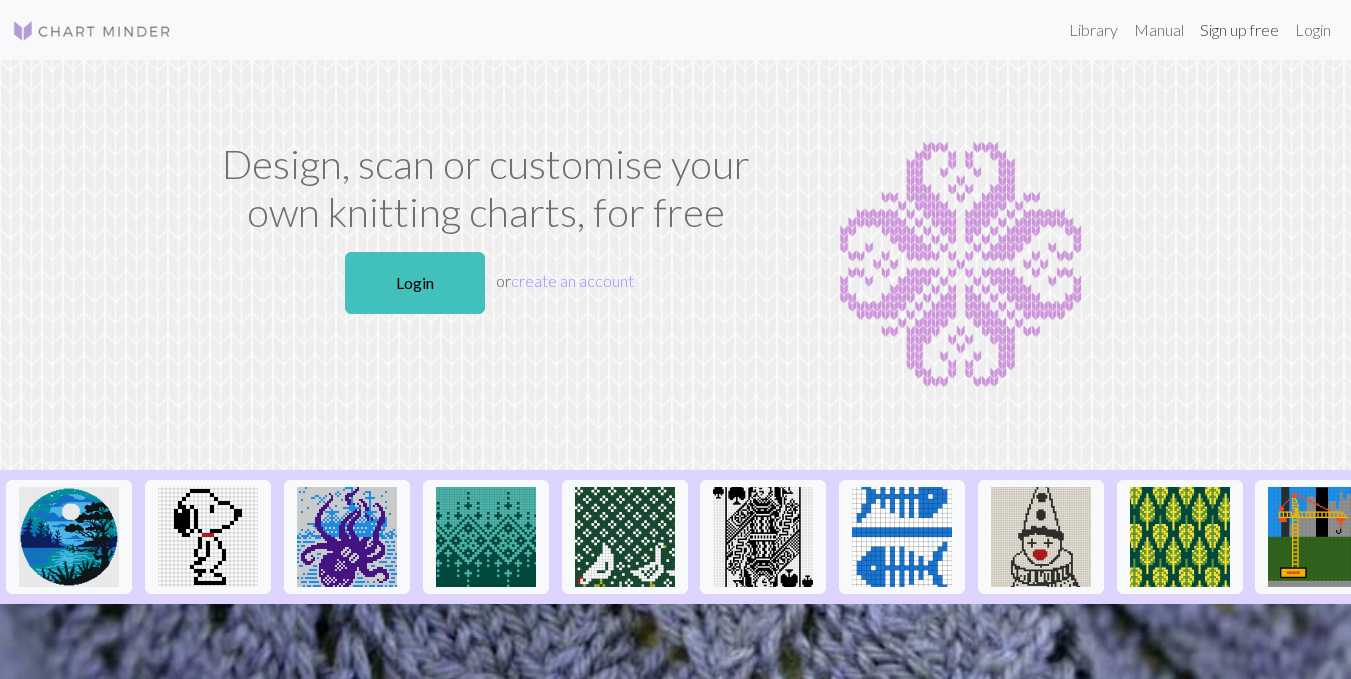 scroll, scrollTop: 0, scrollLeft: 0, axis: both 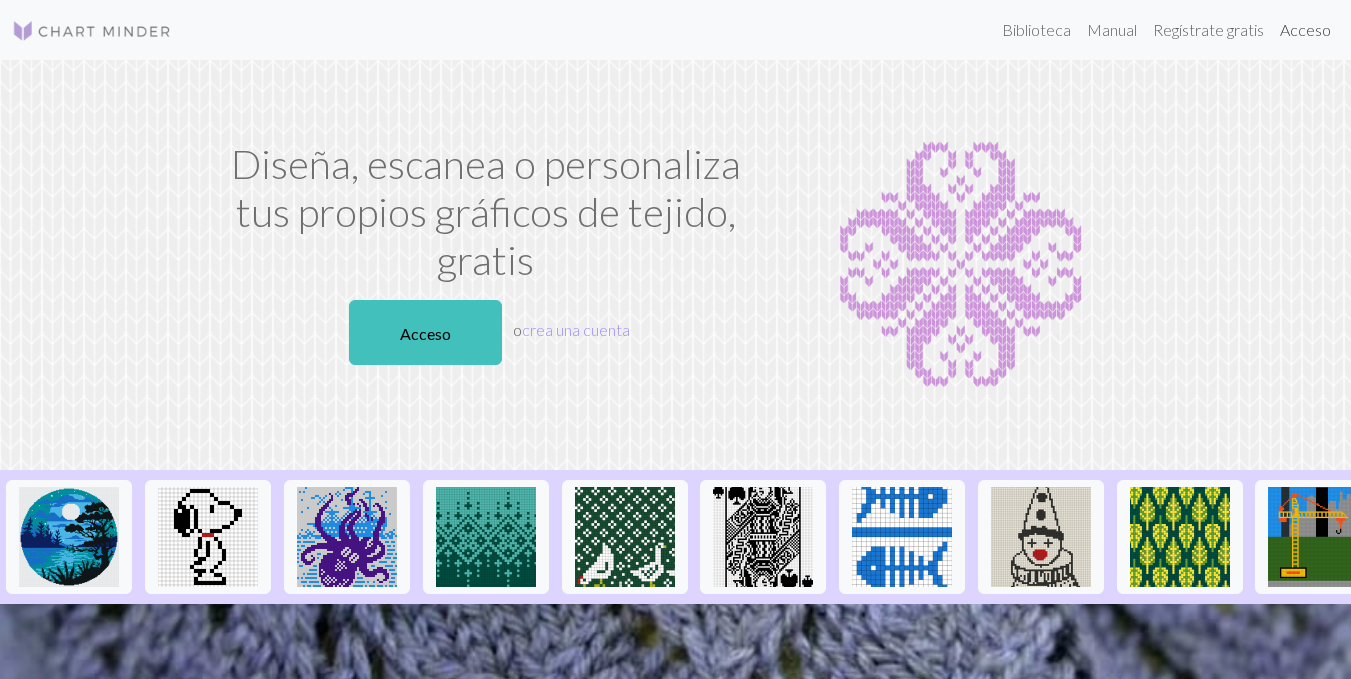 click on "Acceso" at bounding box center (1305, 29) 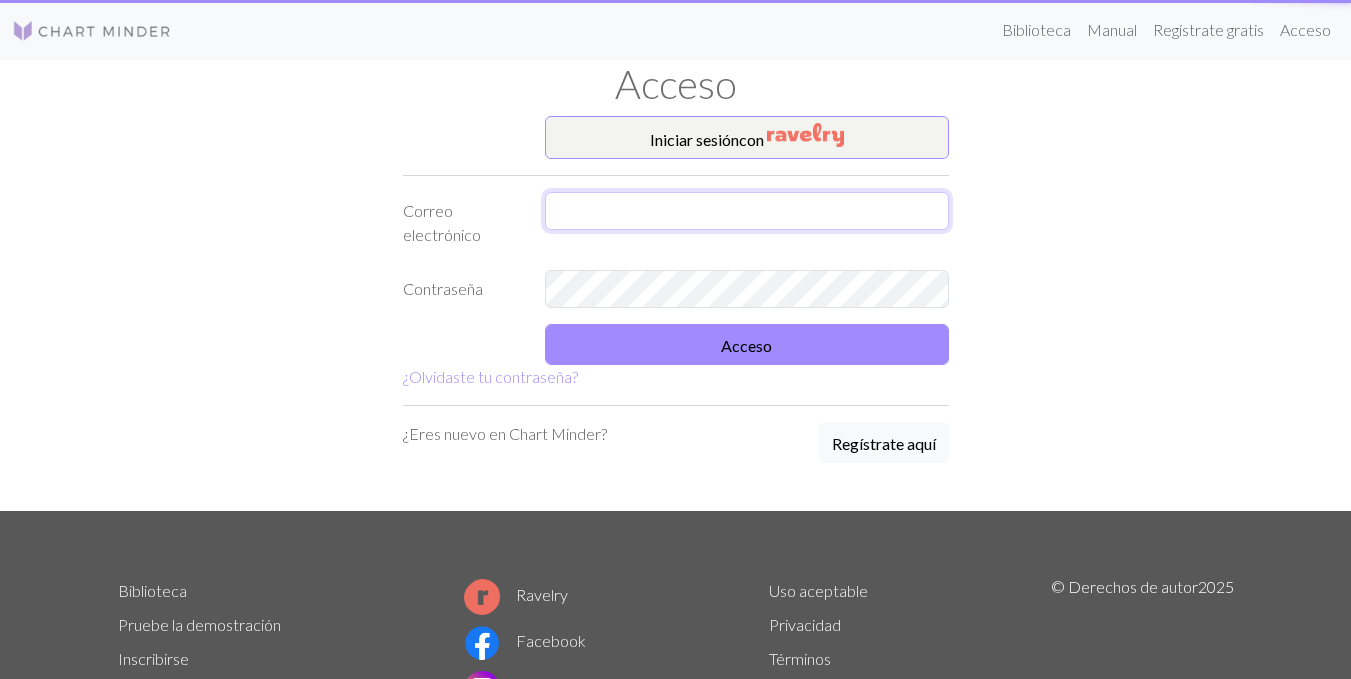 type on "amadocruzrocio@example.com" 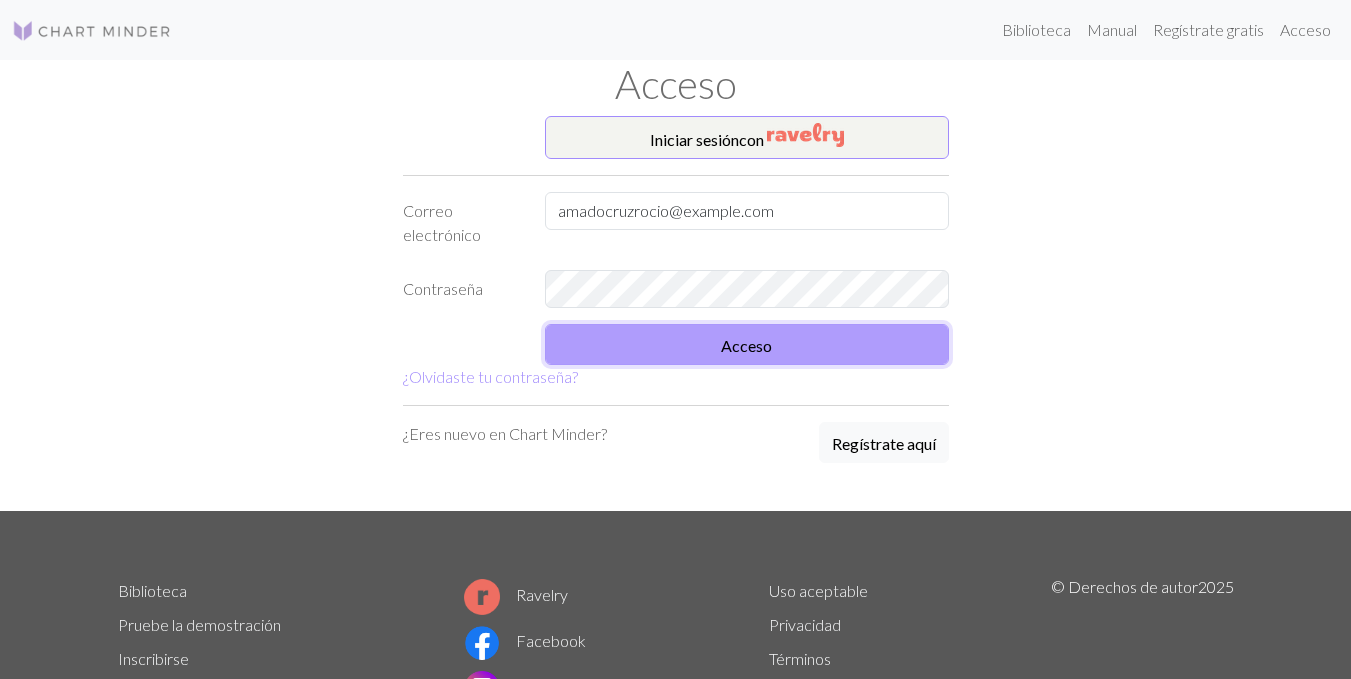 click on "Acceso" at bounding box center (747, 344) 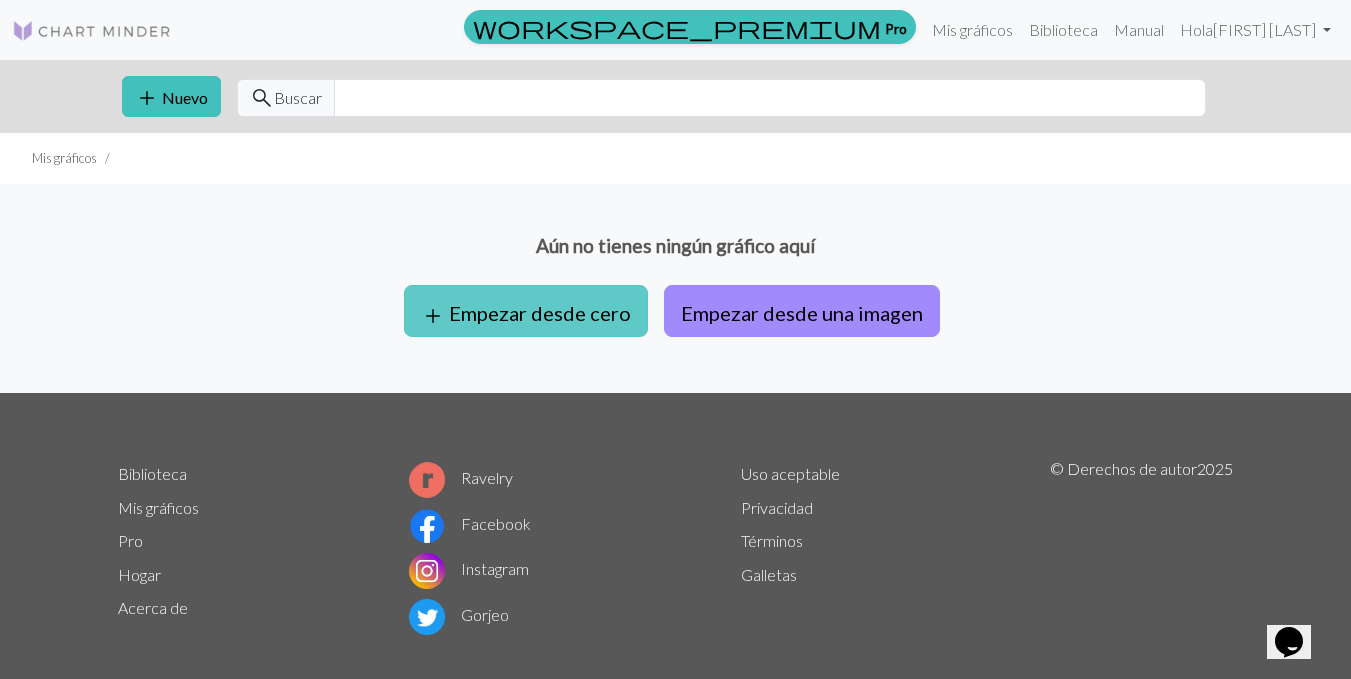 click on "Empezar desde cero" at bounding box center (540, 313) 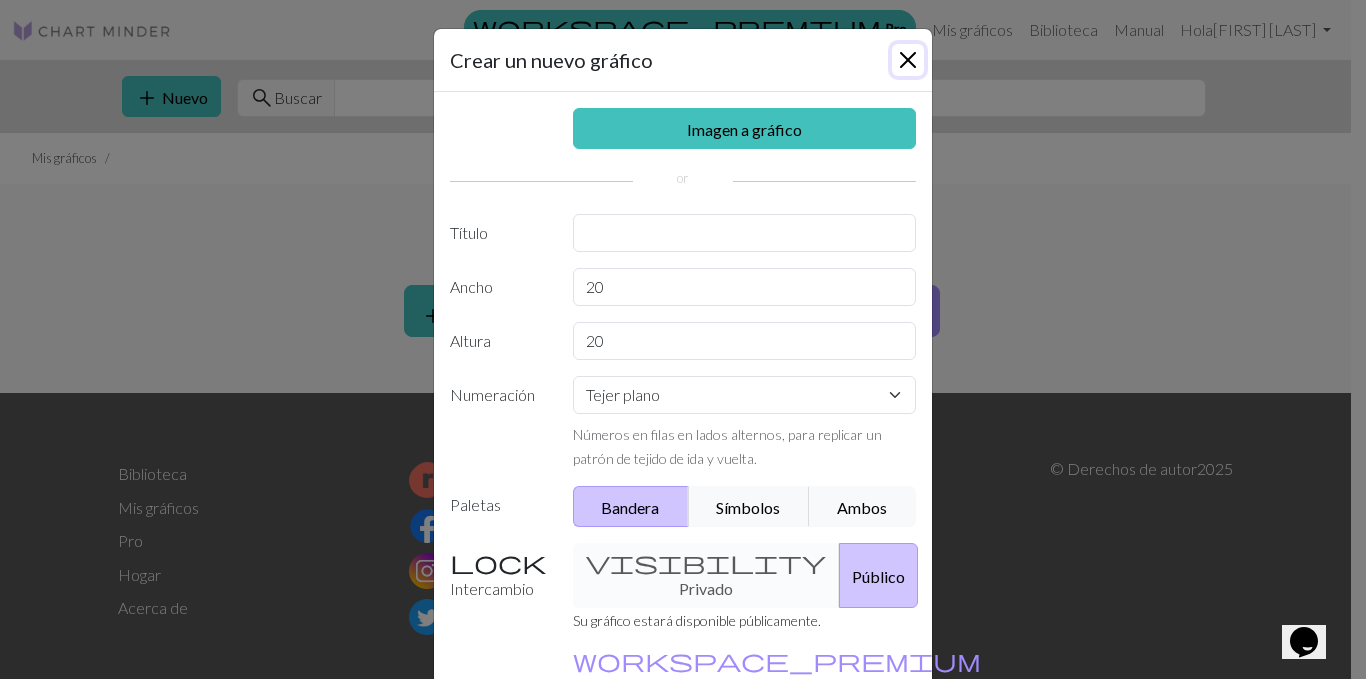 click at bounding box center [908, 60] 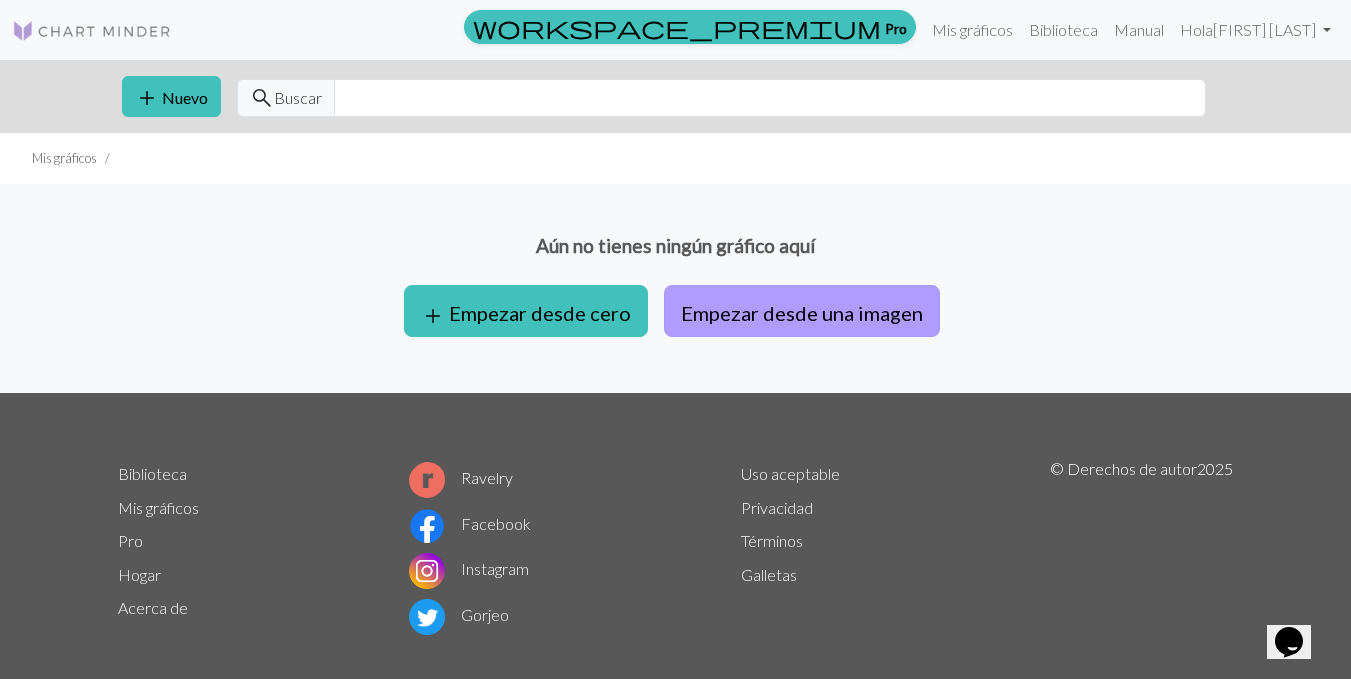 click on "Empezar desde una imagen" at bounding box center (802, 311) 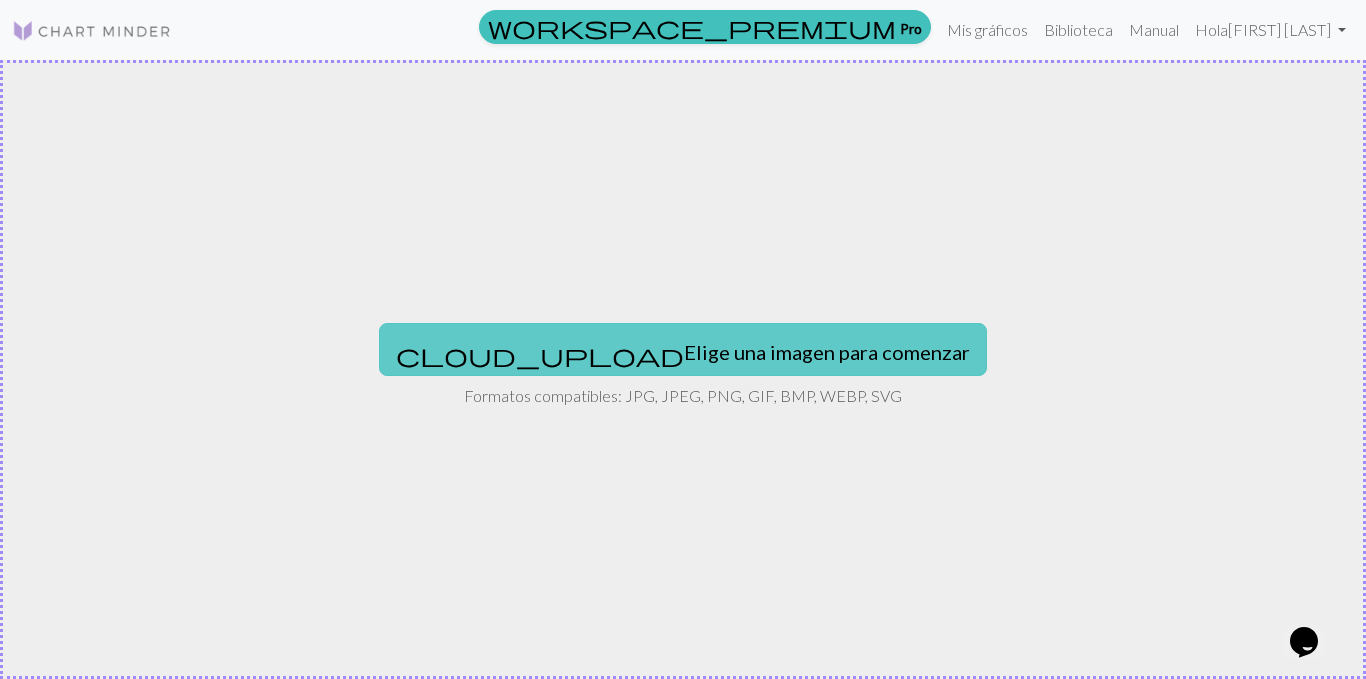 click on "Elige una imagen para comenzar" at bounding box center (827, 352) 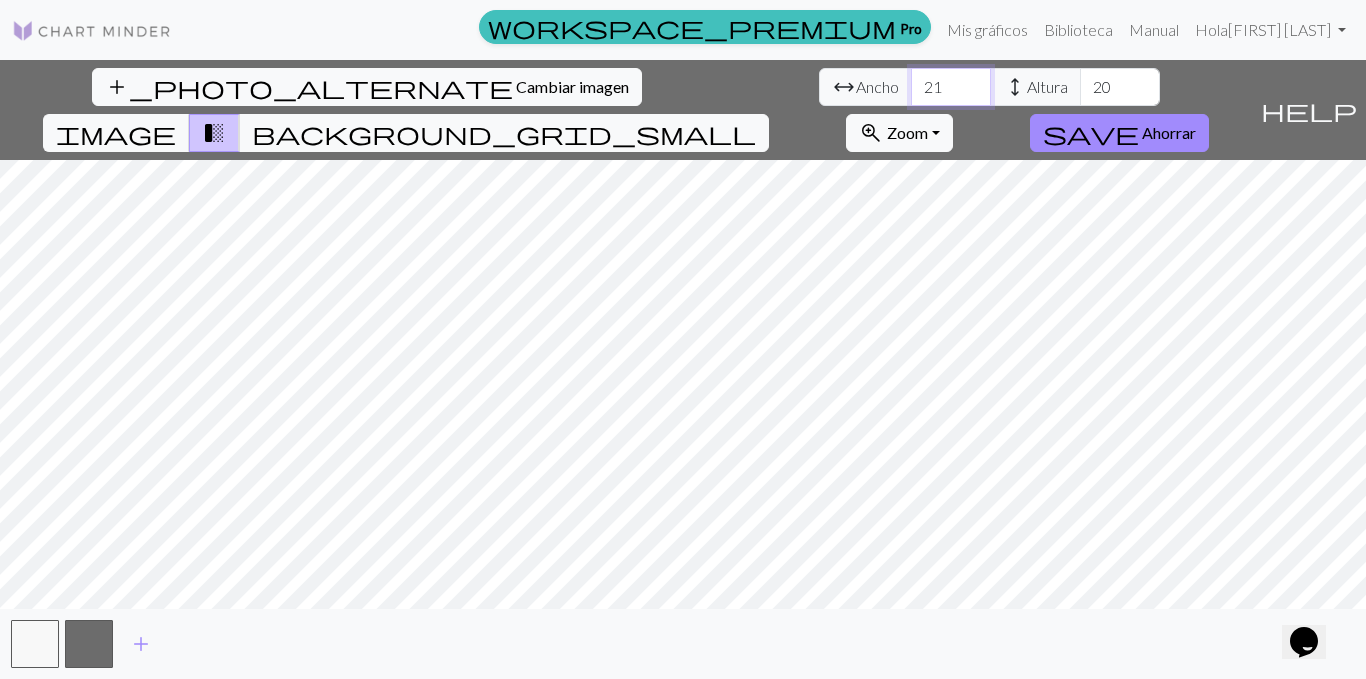 click on "21" at bounding box center (951, 87) 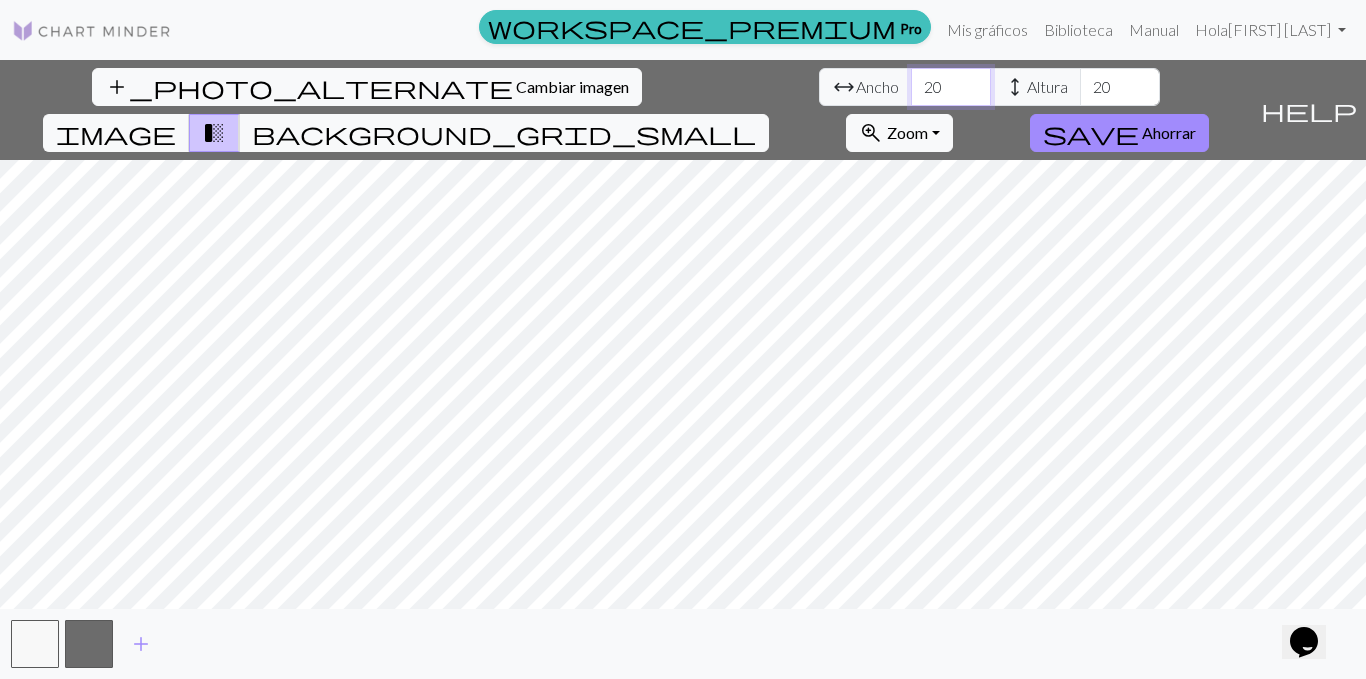 click on "20" at bounding box center [951, 87] 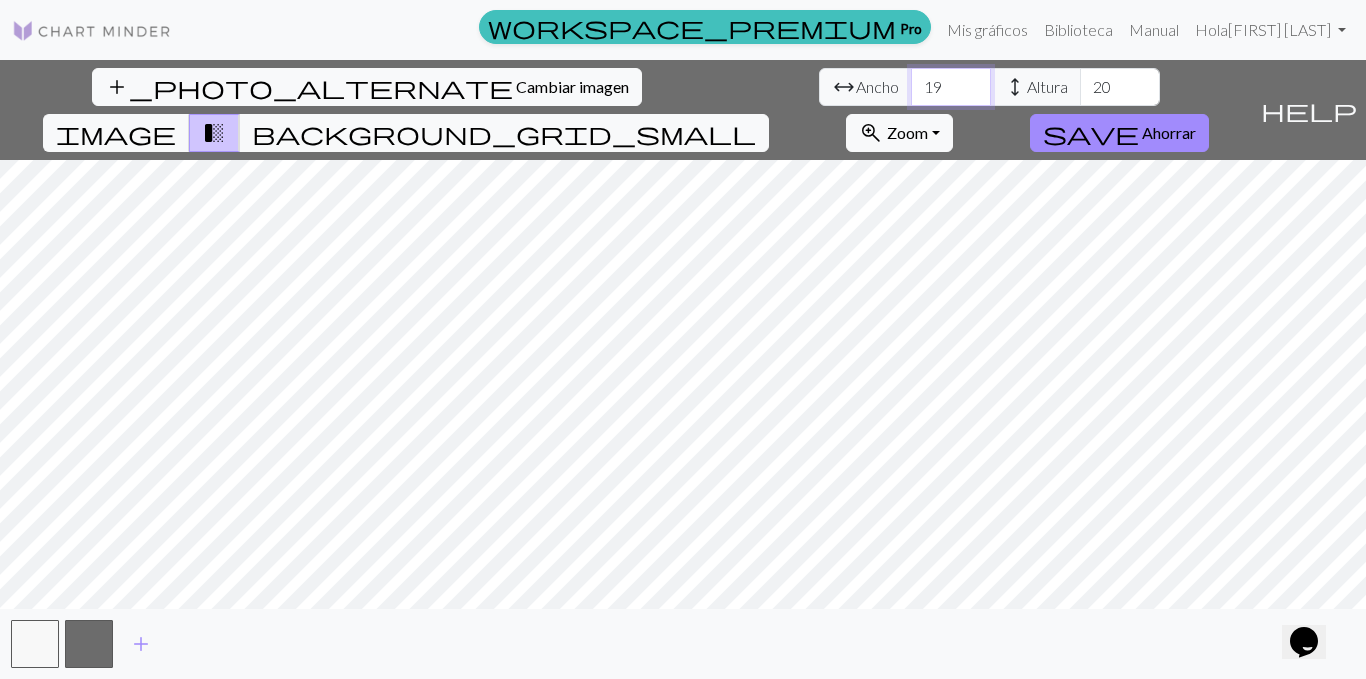 click on "19" at bounding box center (951, 87) 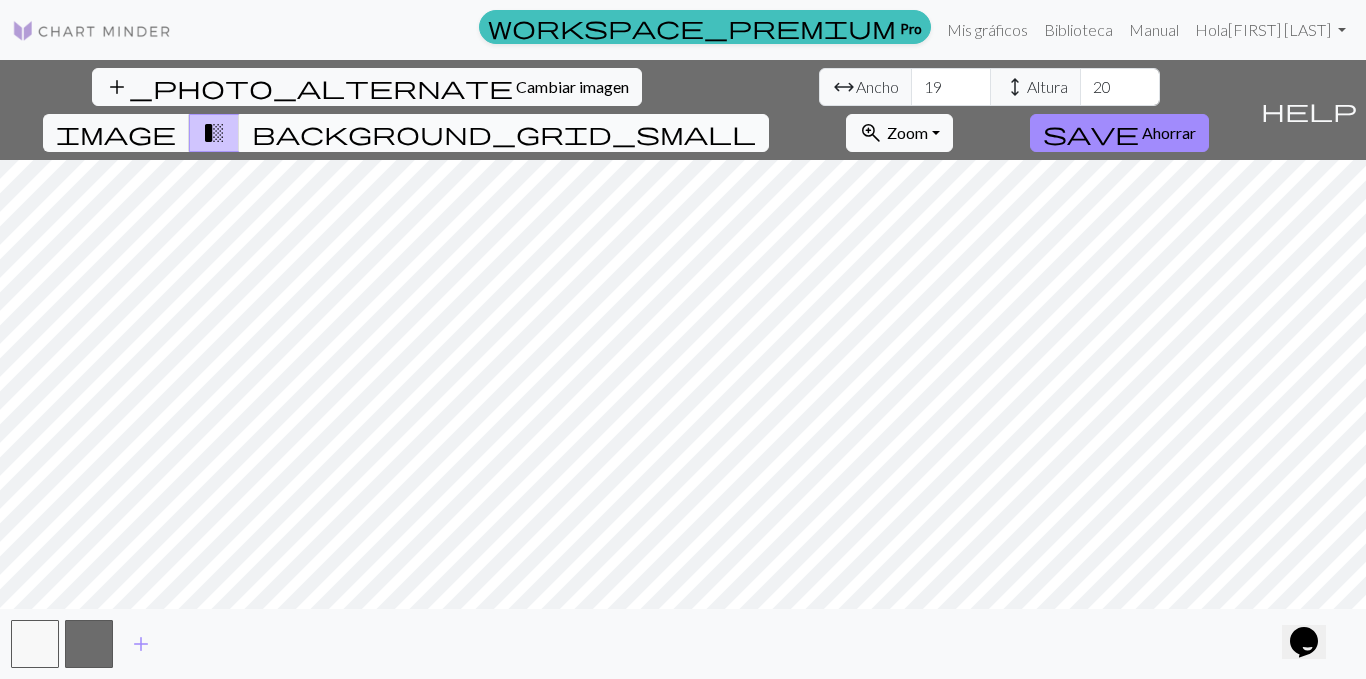 click on "background_grid_small" at bounding box center (504, 133) 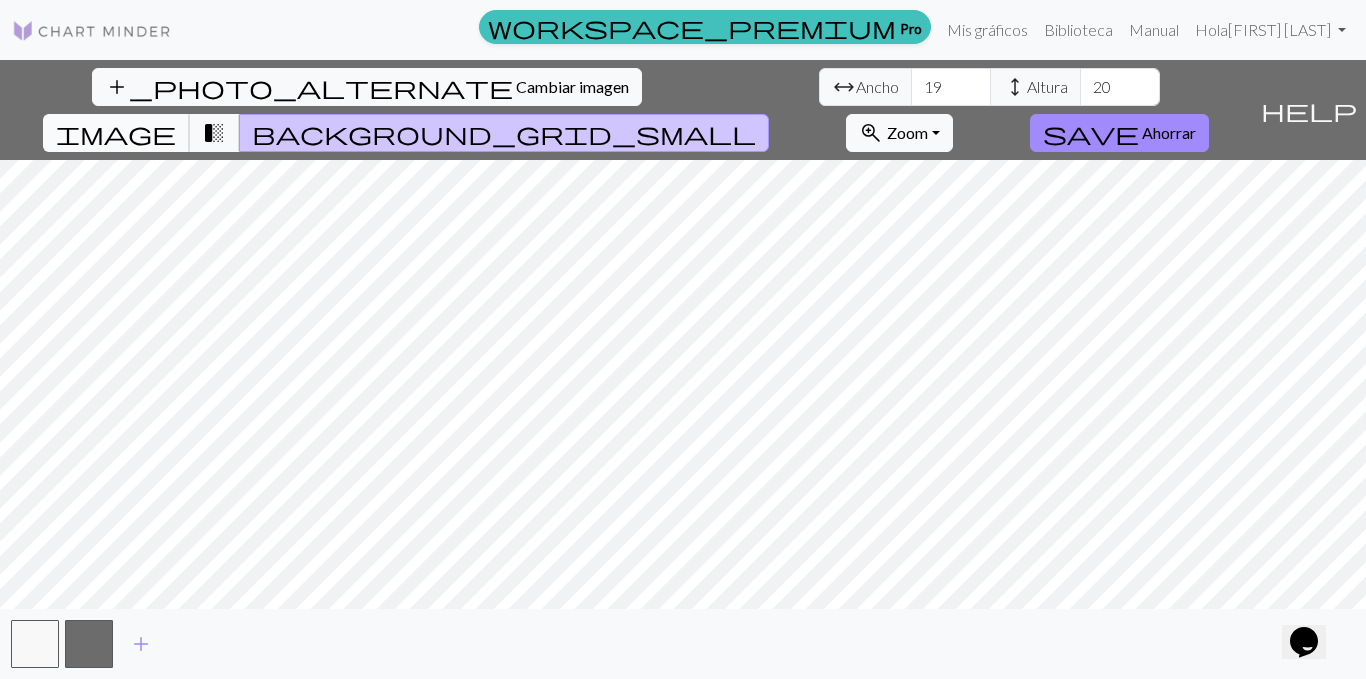 click on "image" at bounding box center (116, 133) 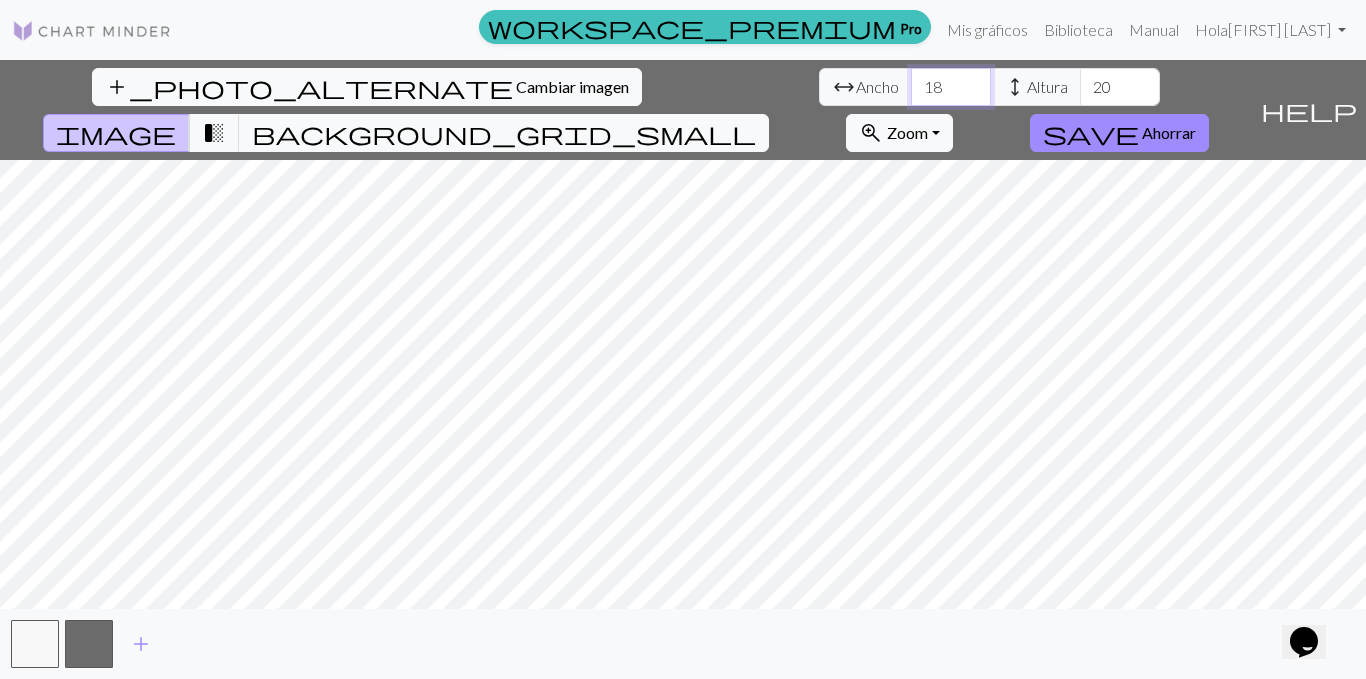 click on "18" at bounding box center [951, 87] 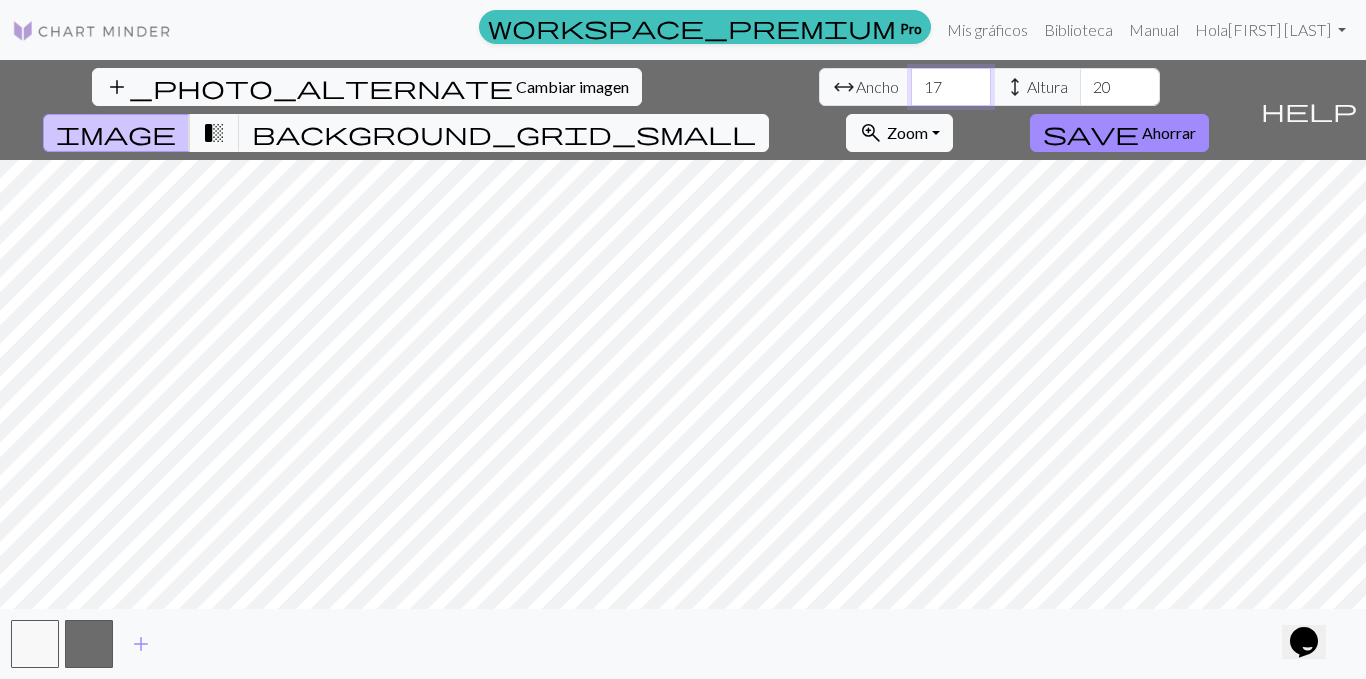 click on "17" at bounding box center (951, 87) 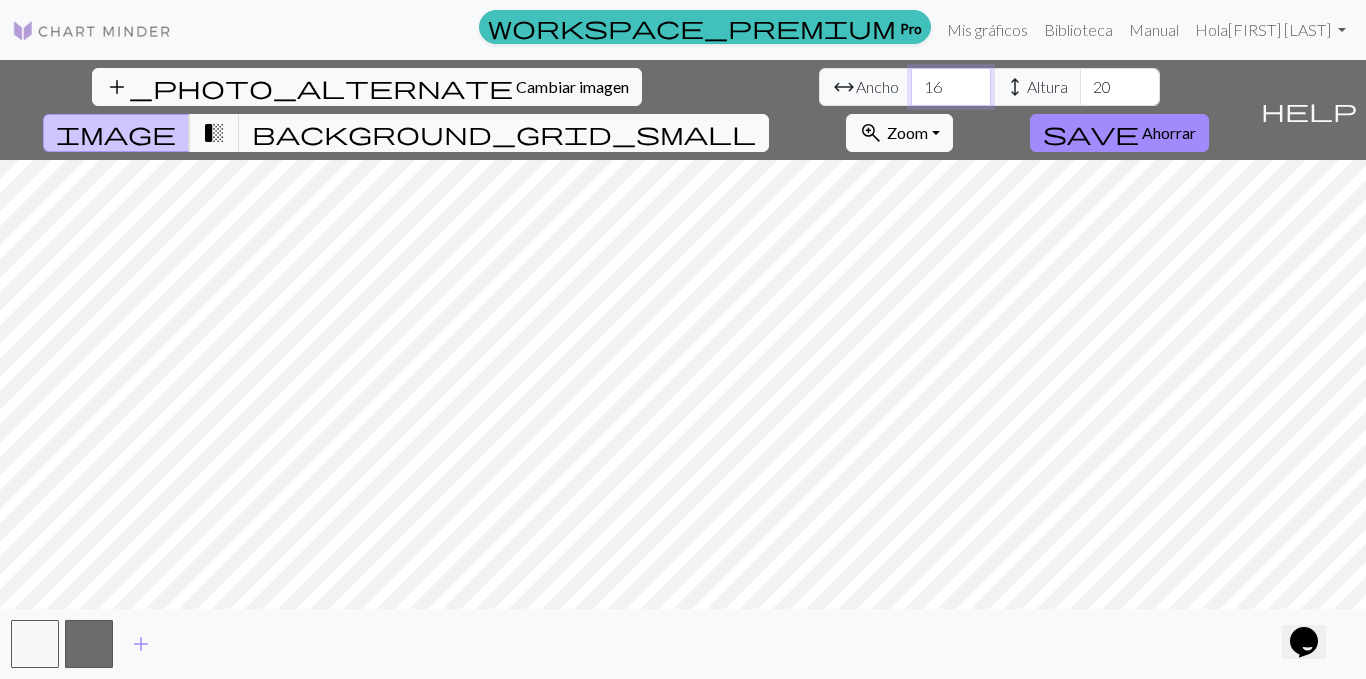 click on "16" at bounding box center [951, 87] 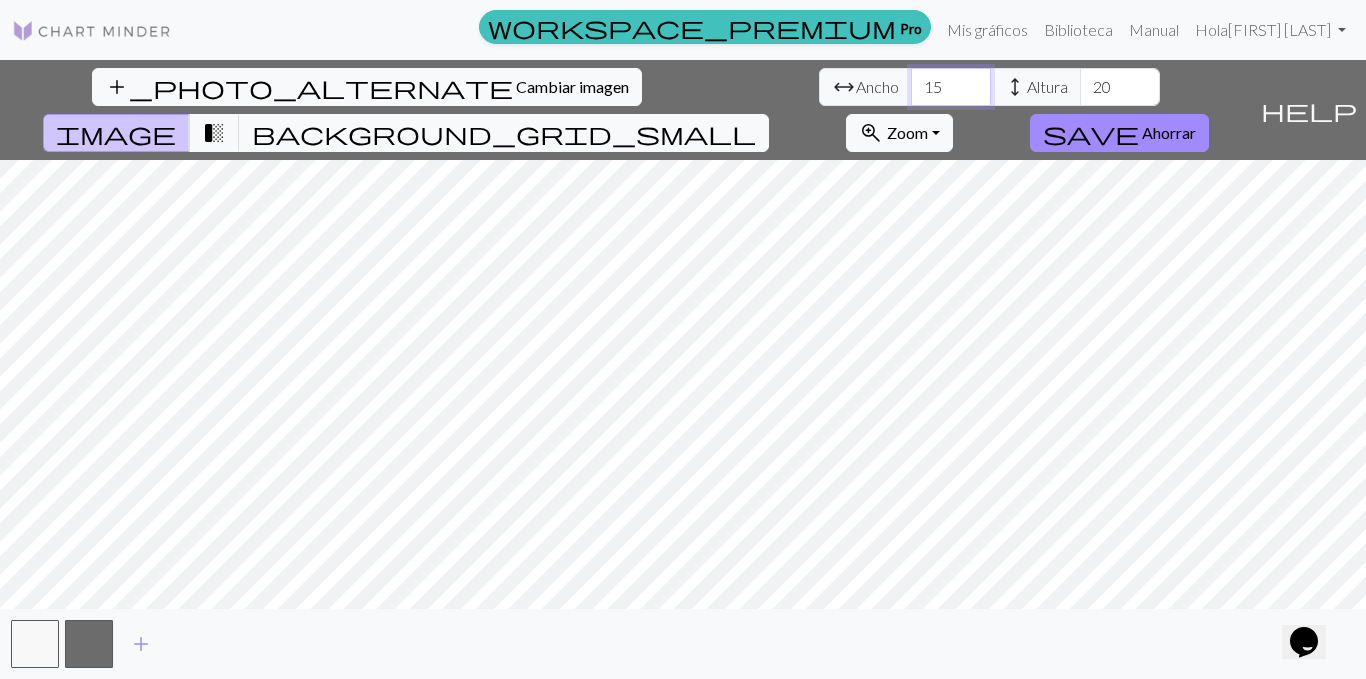 click on "15" at bounding box center [951, 87] 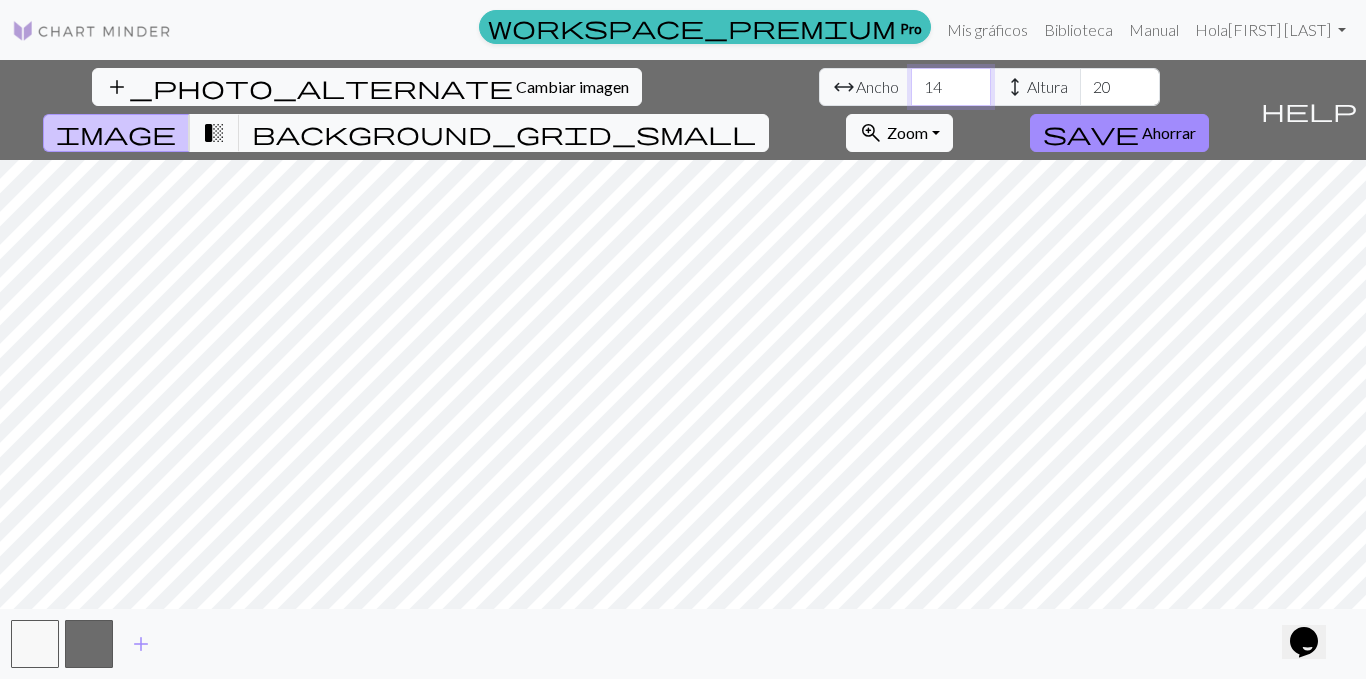 click on "14" at bounding box center [951, 87] 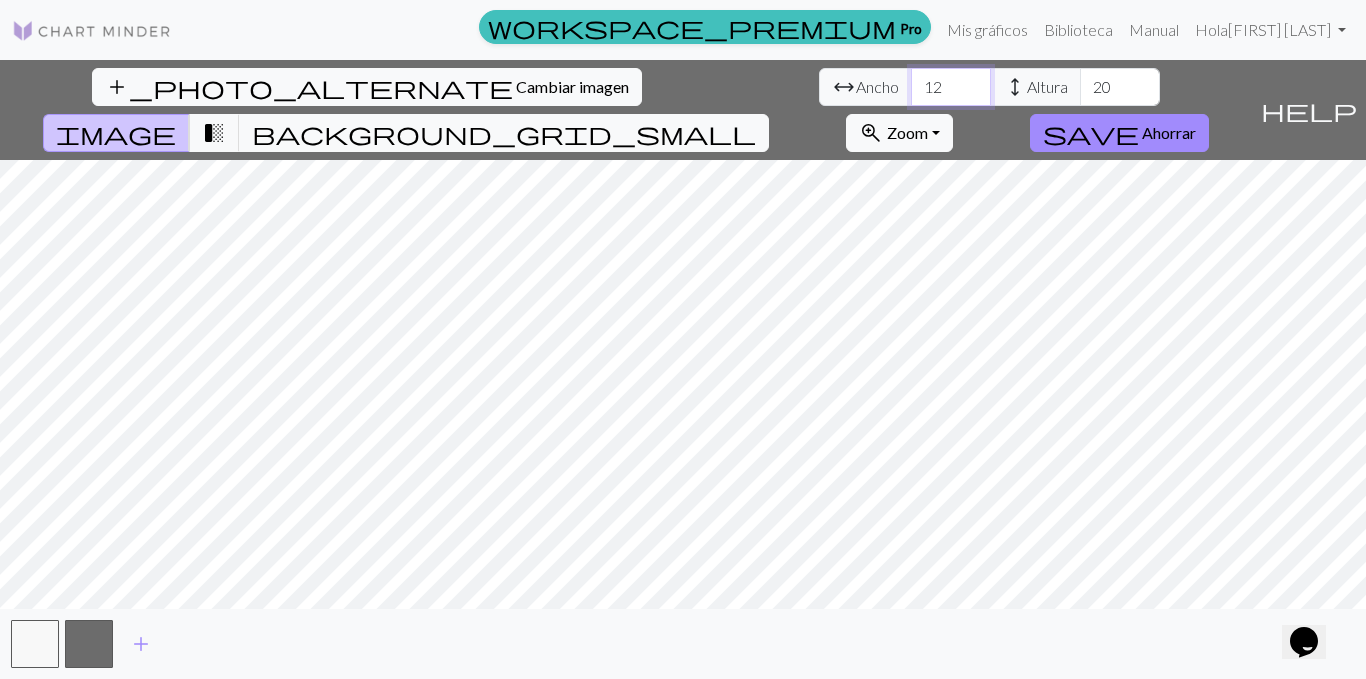 click on "12" at bounding box center (951, 87) 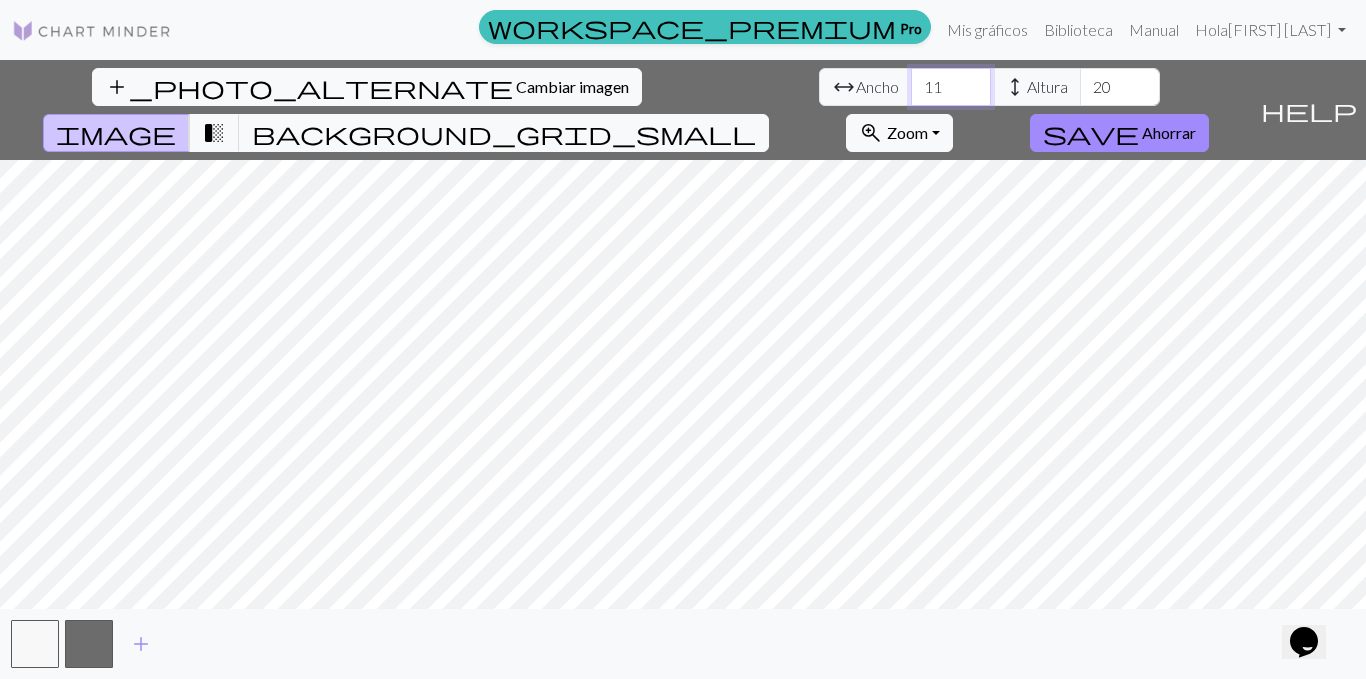 click on "11" at bounding box center [951, 87] 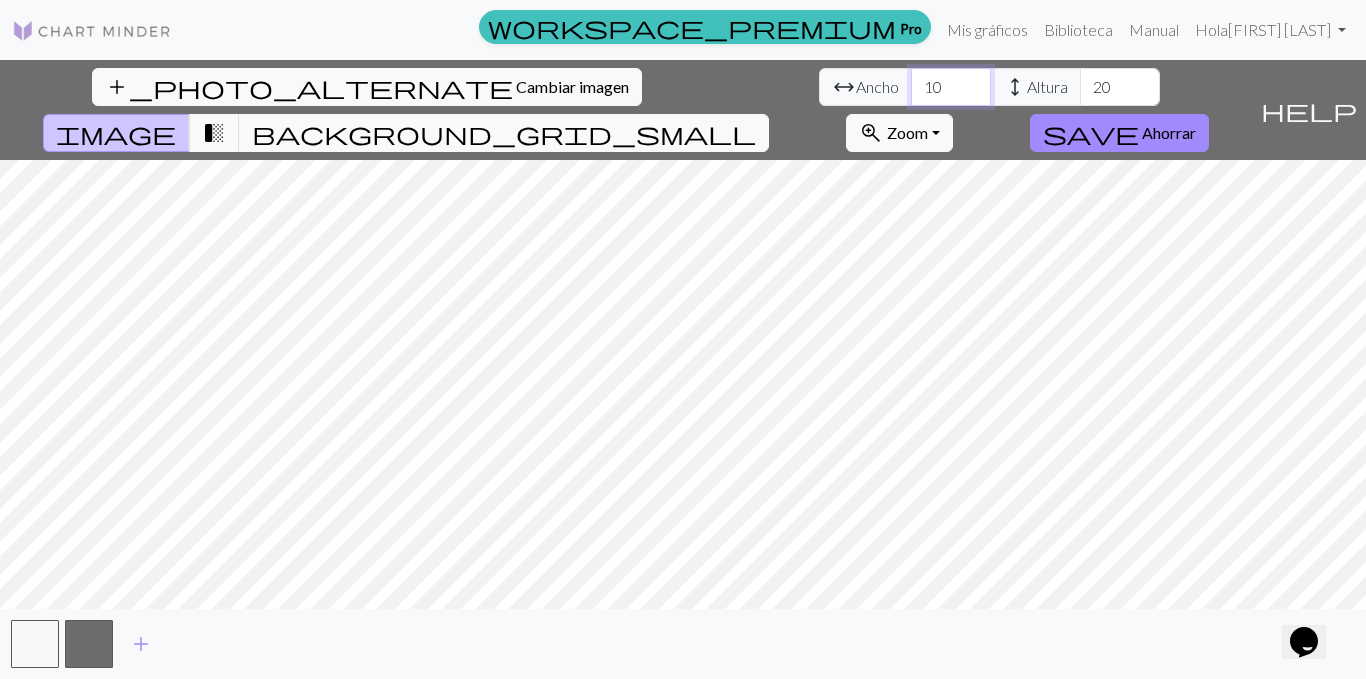 click on "10" at bounding box center [951, 87] 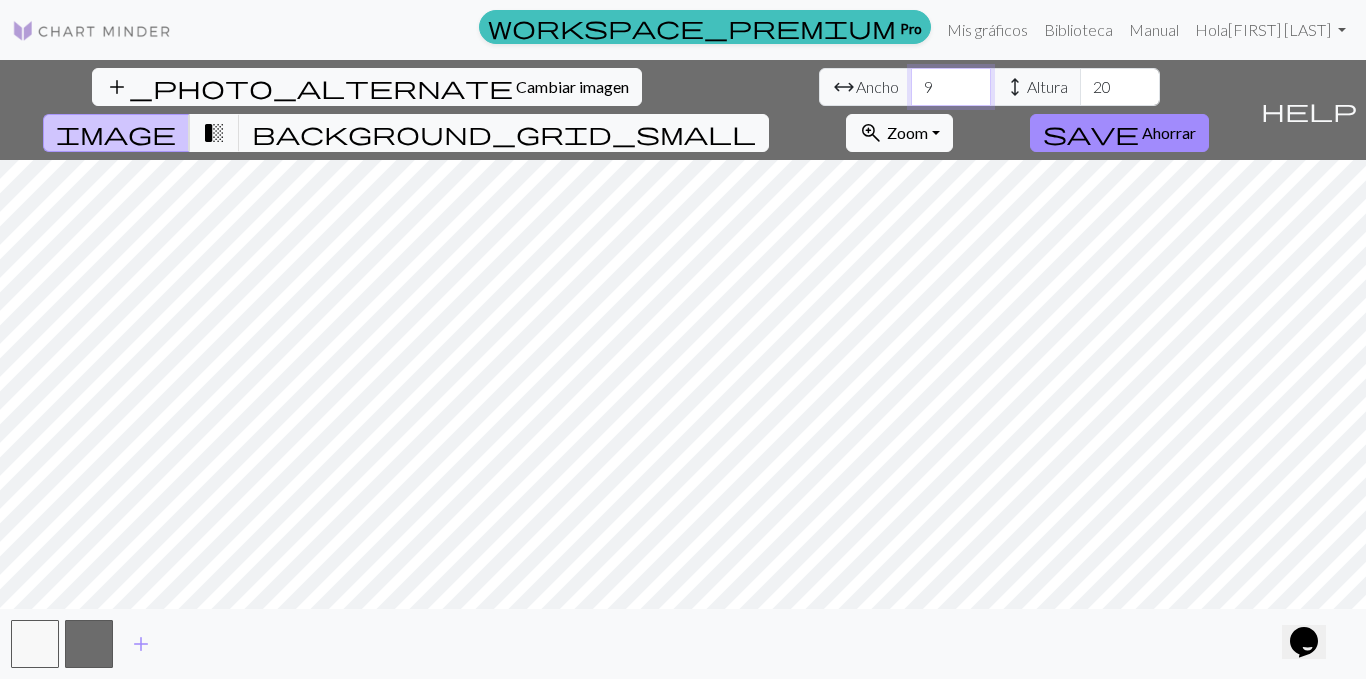 click on "9" at bounding box center [951, 87] 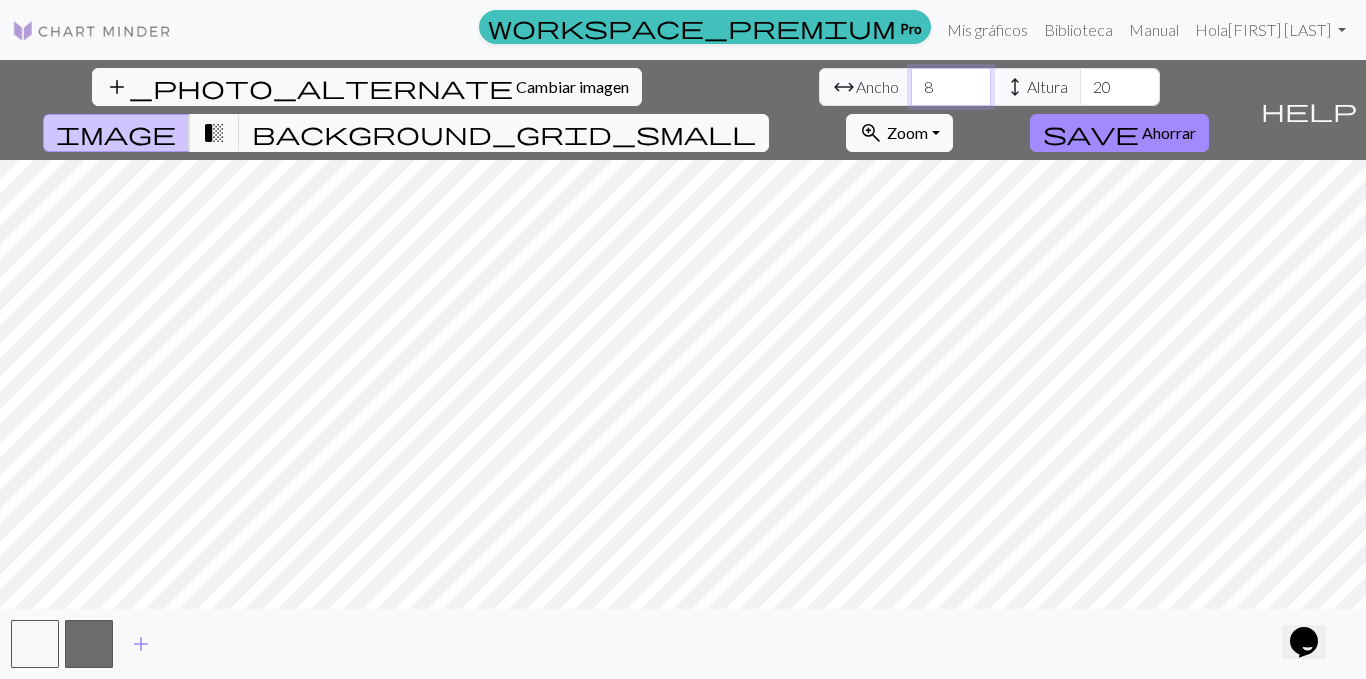 click on "8" at bounding box center (951, 87) 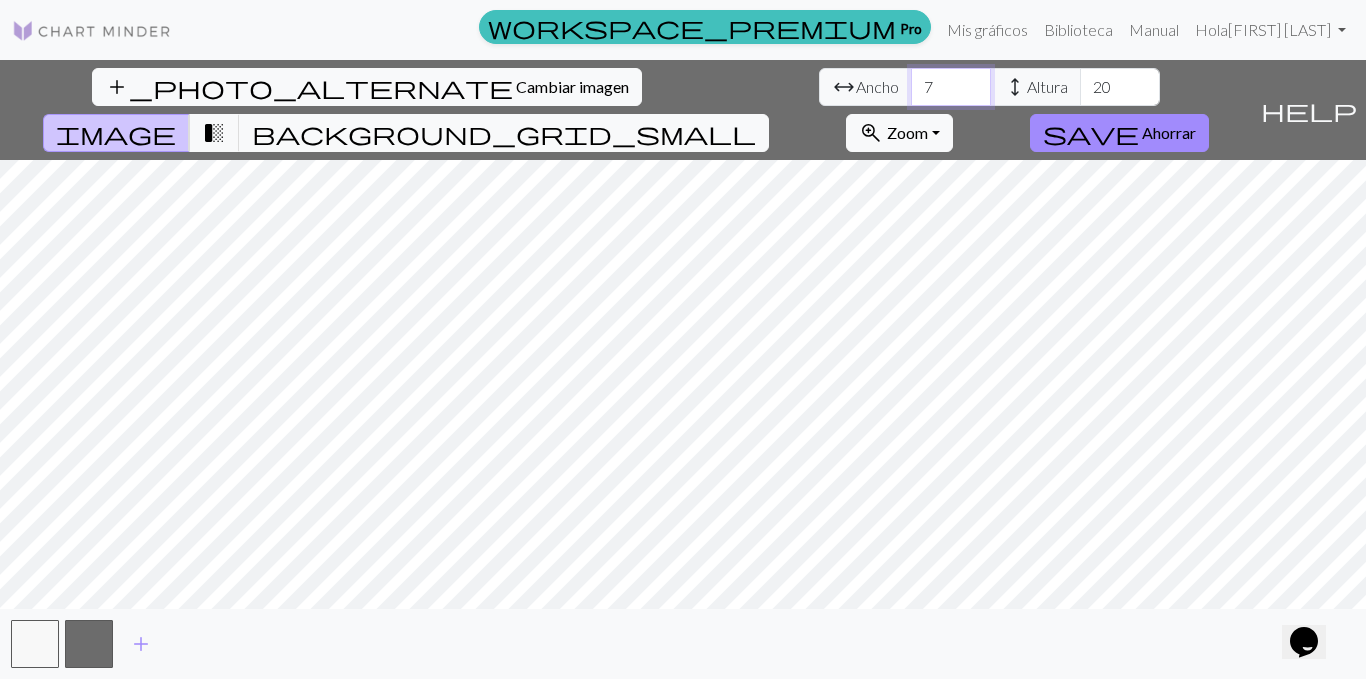 click on "7" at bounding box center (951, 87) 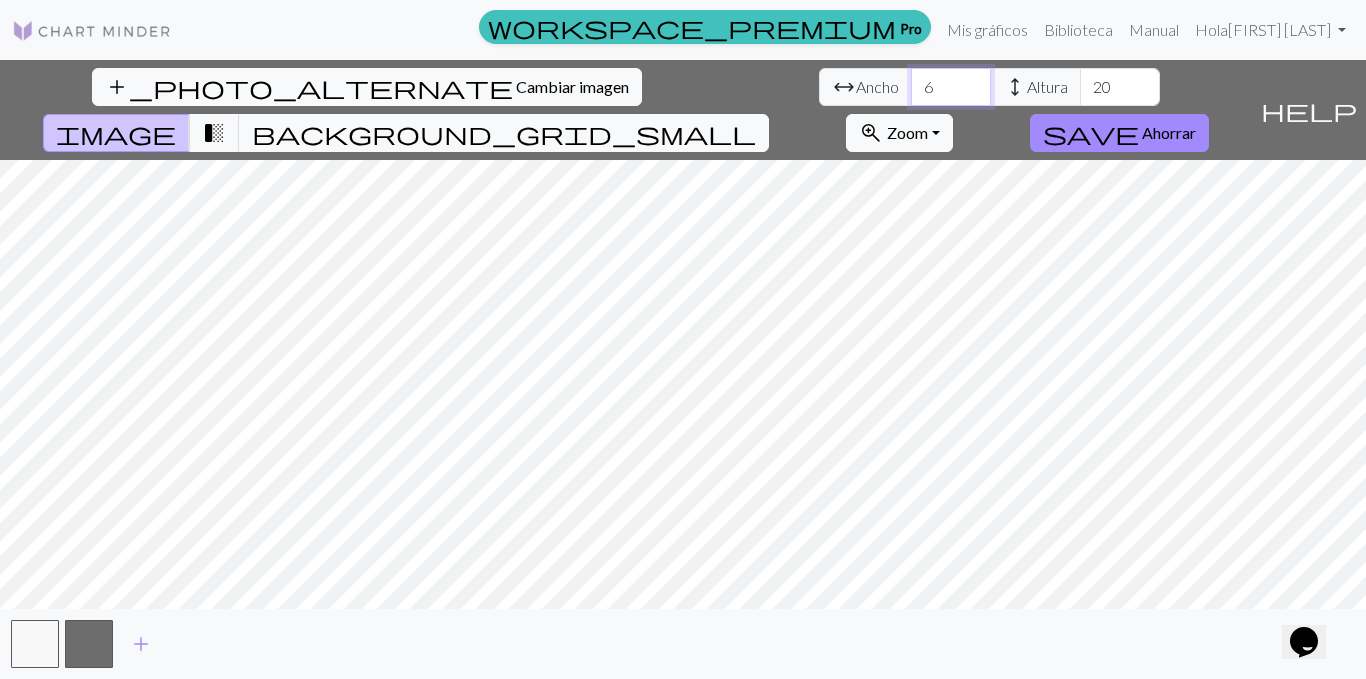click on "6" at bounding box center (951, 87) 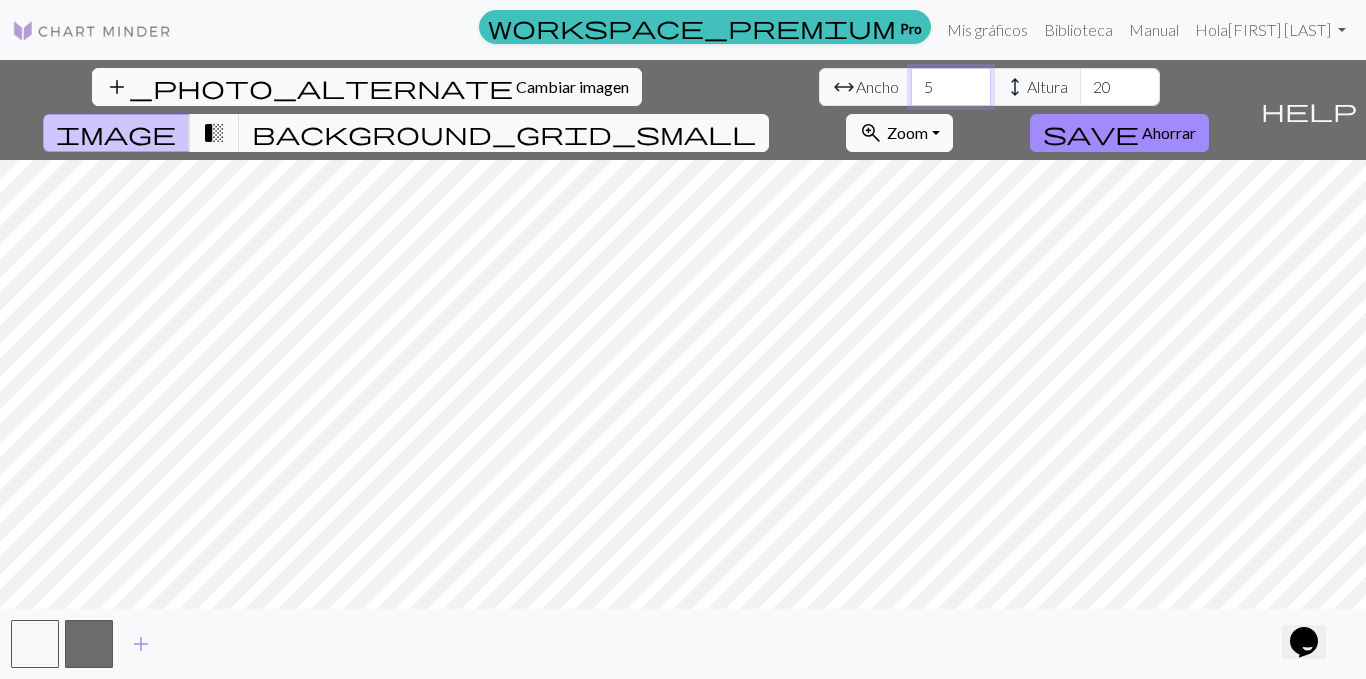 type on "5" 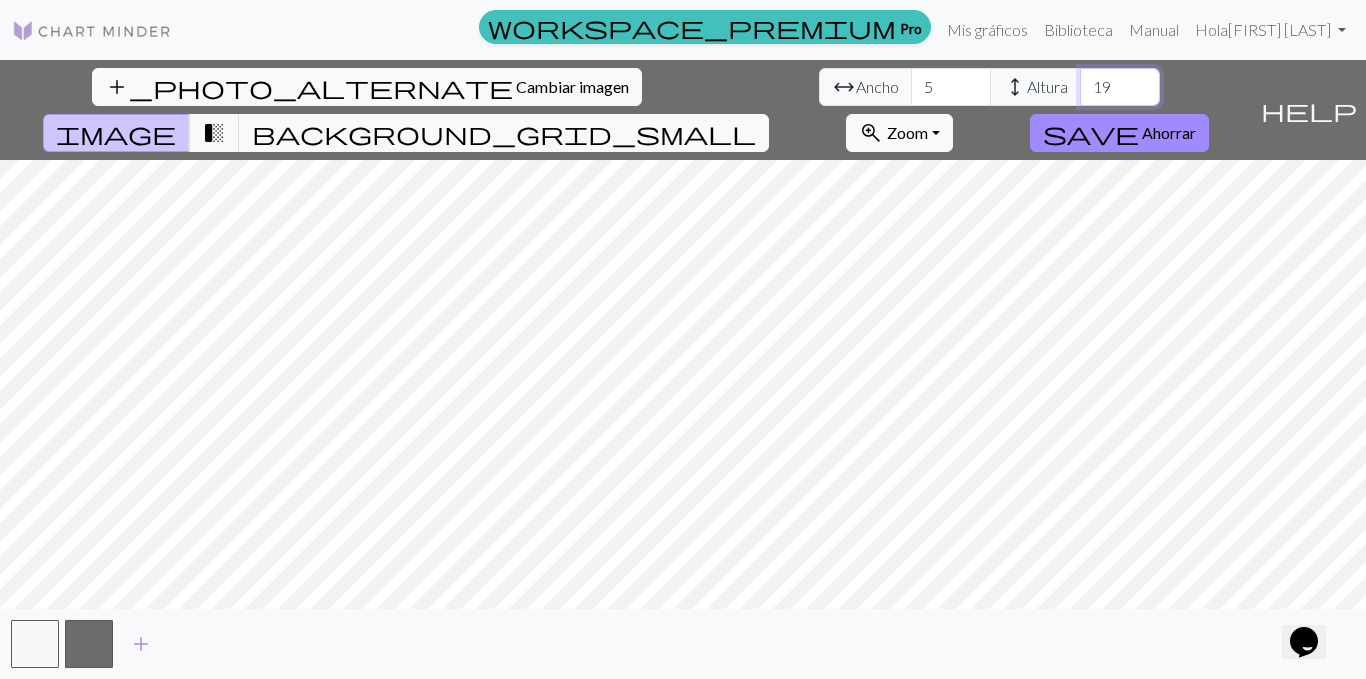 click on "19" at bounding box center (1120, 87) 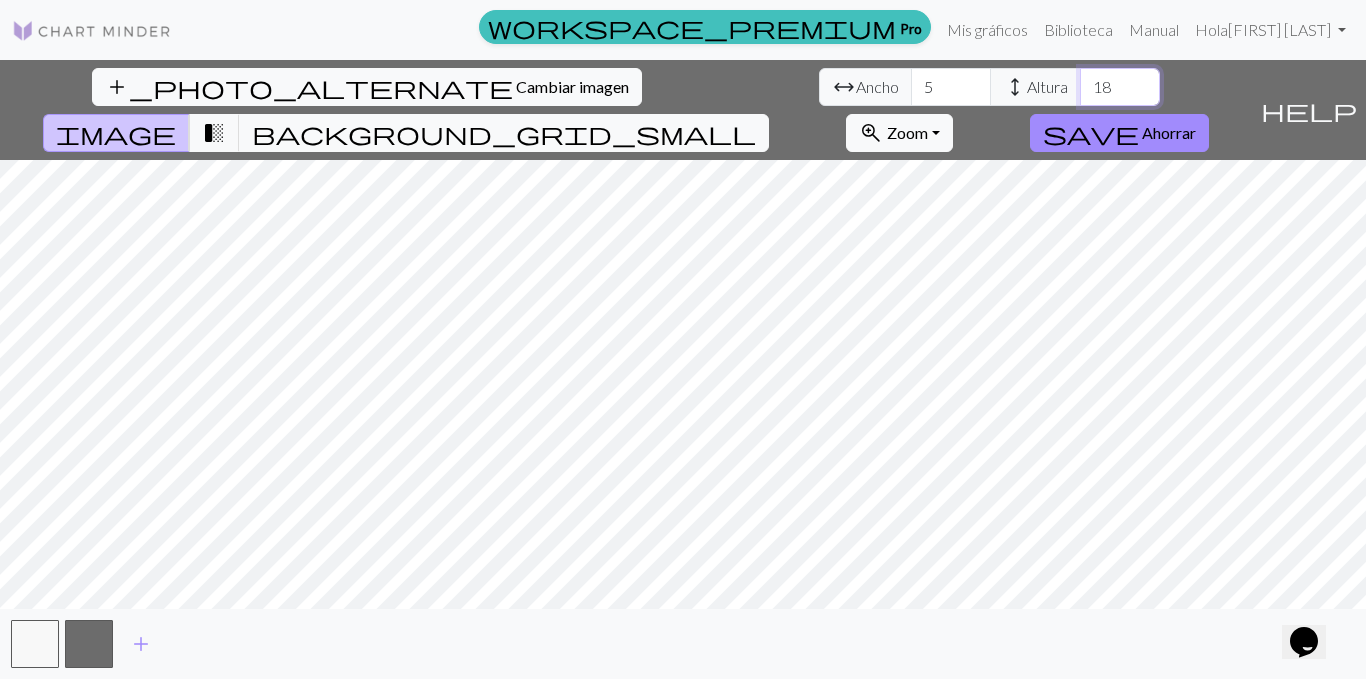 click on "18" at bounding box center [1120, 87] 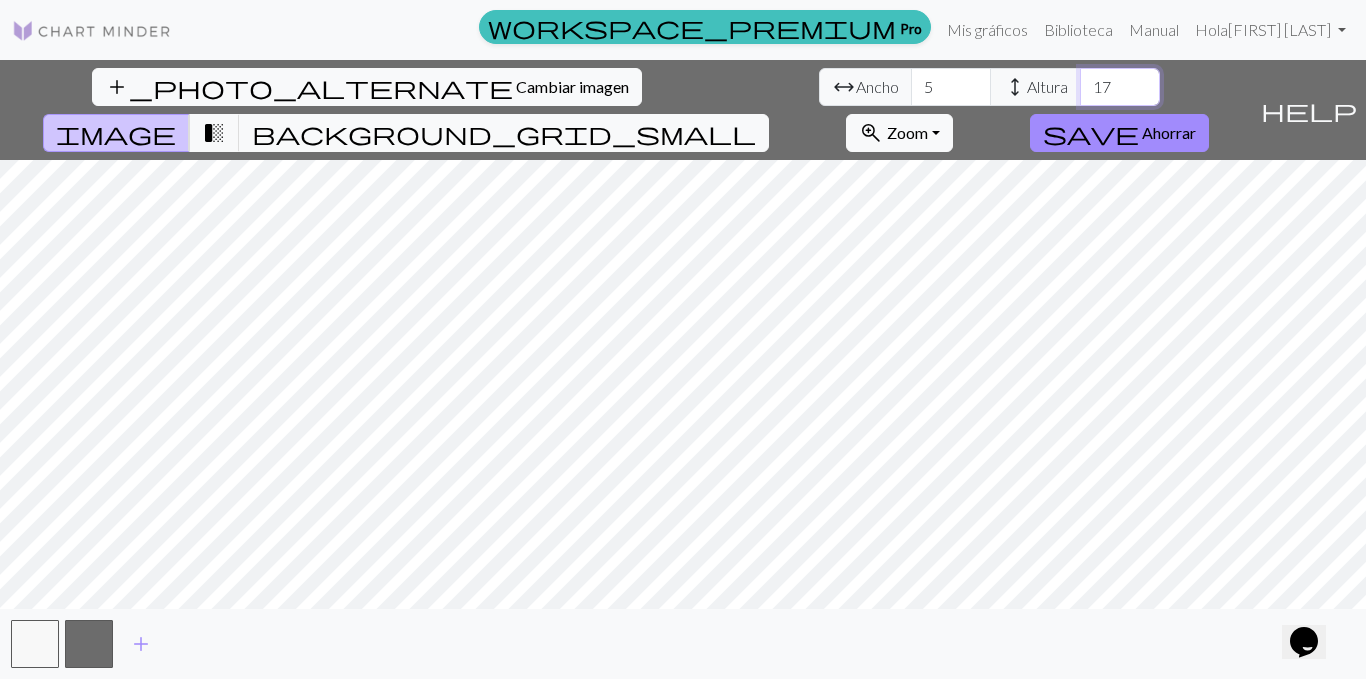 click on "17" at bounding box center [1120, 87] 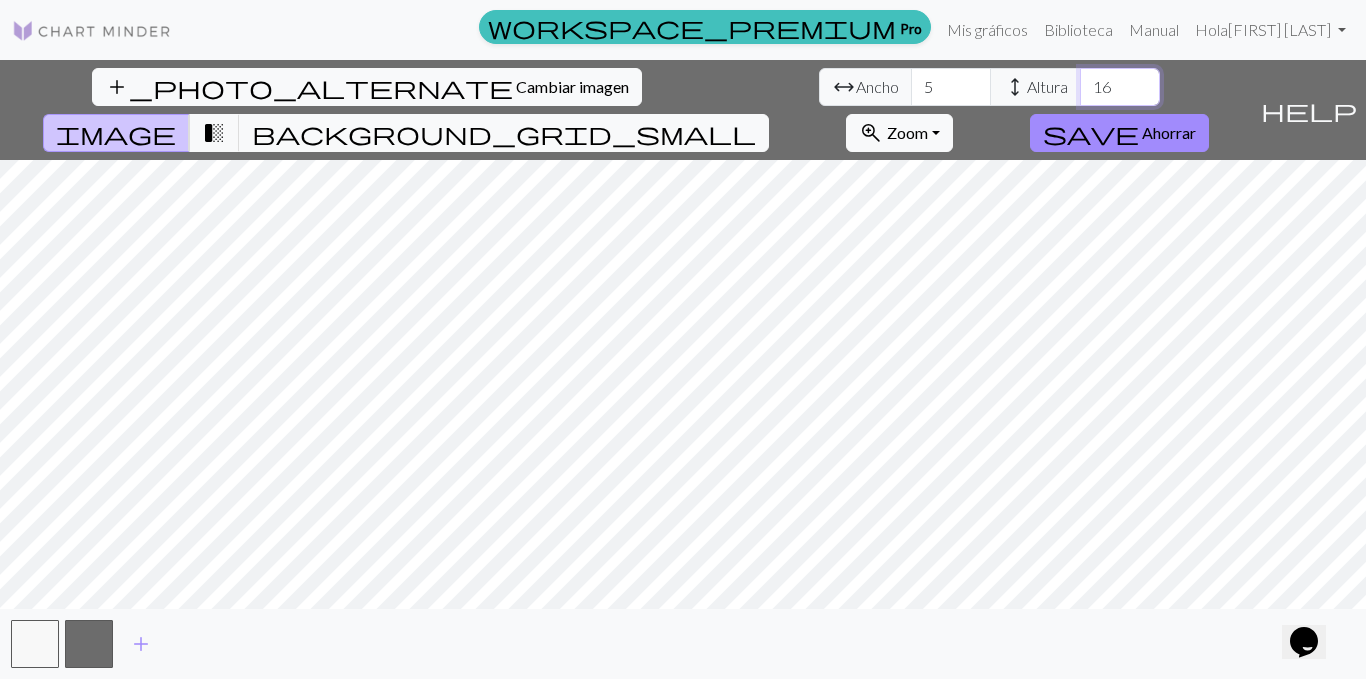 click on "16" at bounding box center (1120, 87) 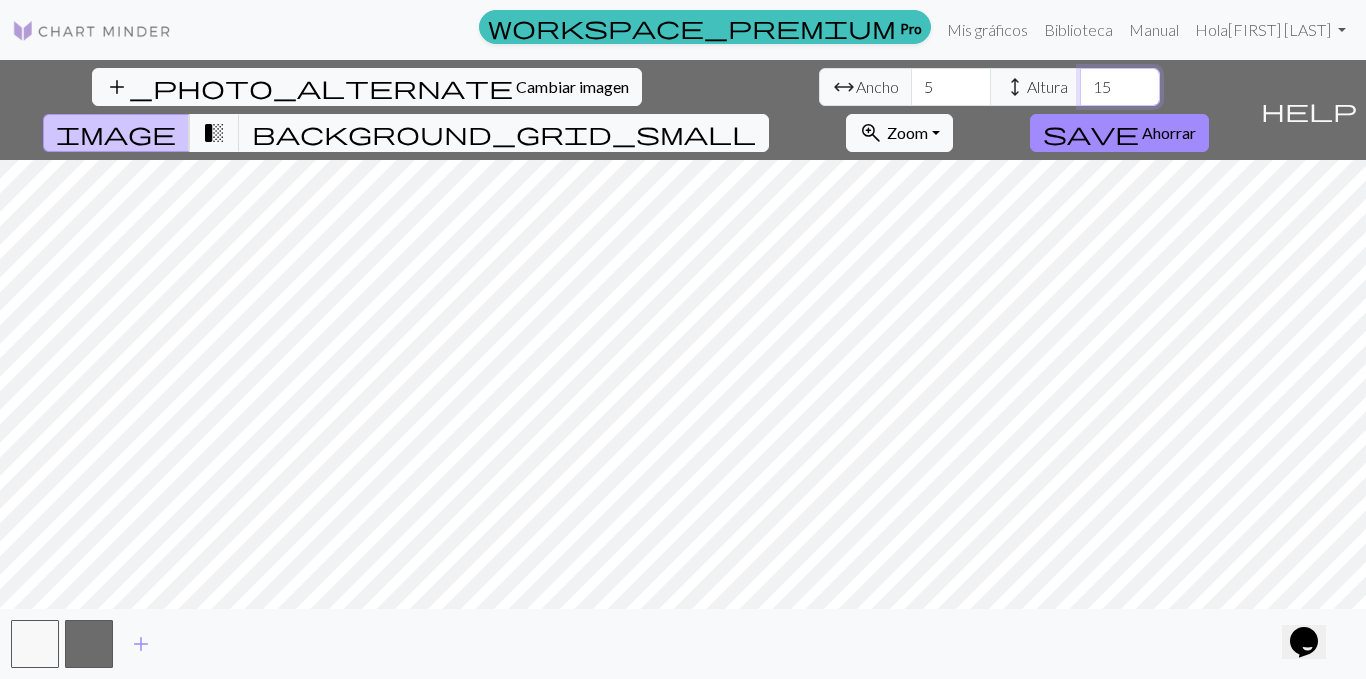 click on "15" at bounding box center (1120, 87) 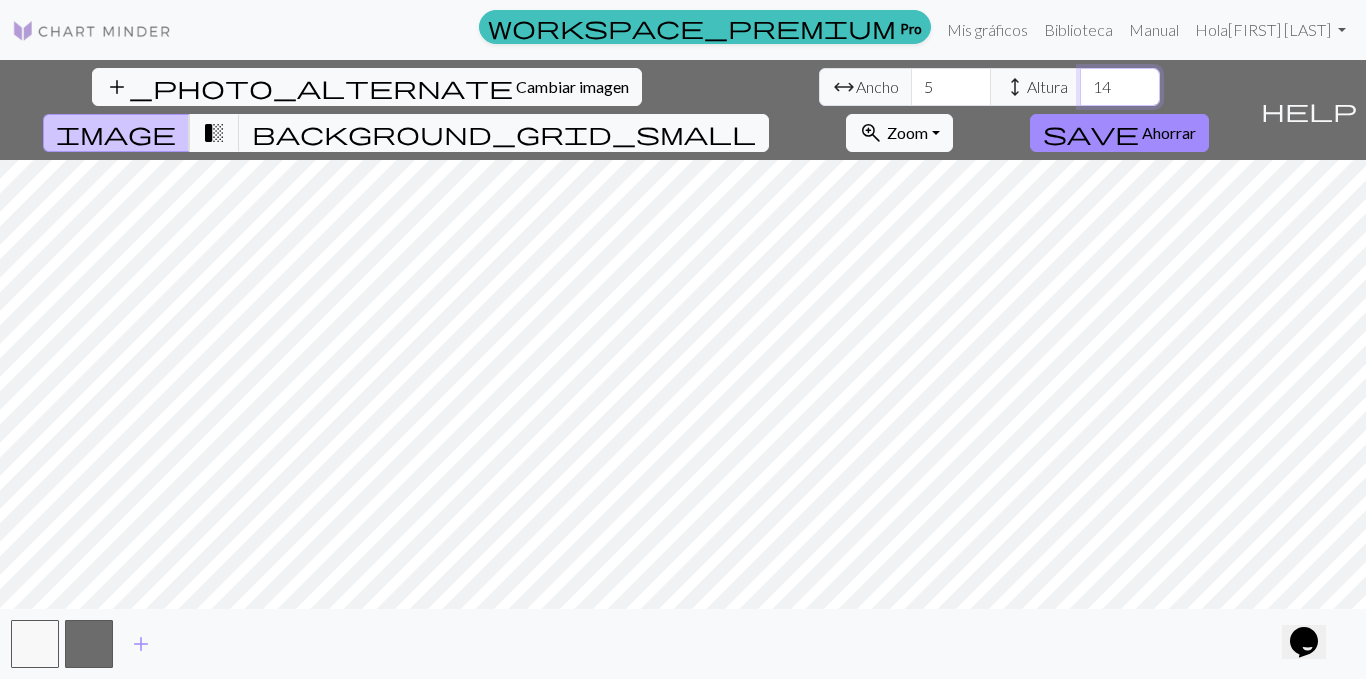 click on "14" at bounding box center [1120, 87] 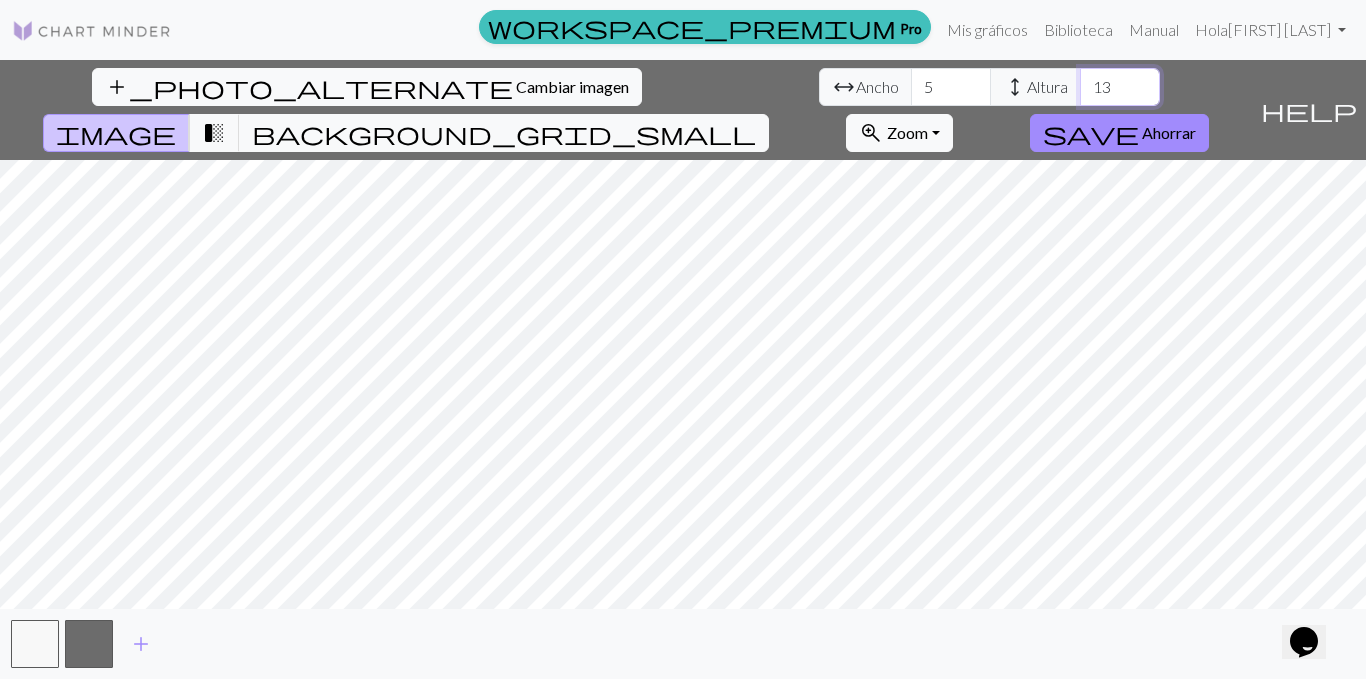 click on "13" at bounding box center (1120, 87) 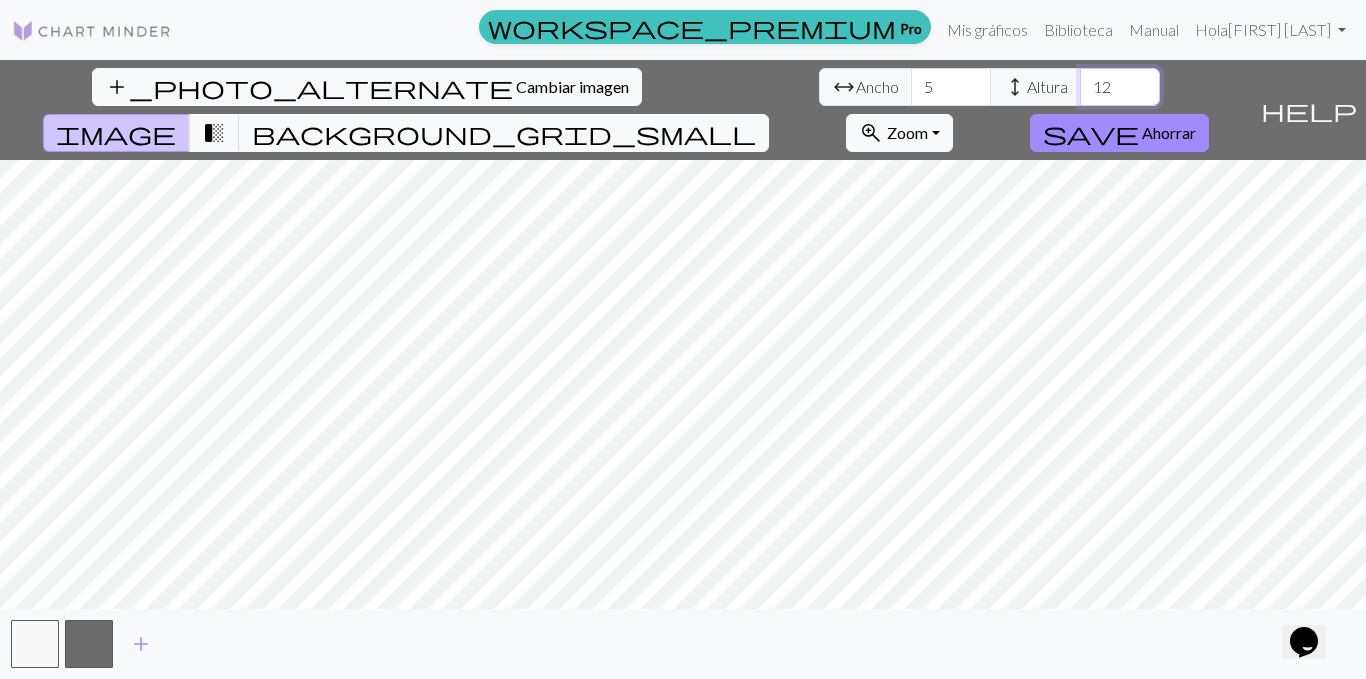 click on "12" at bounding box center (1120, 87) 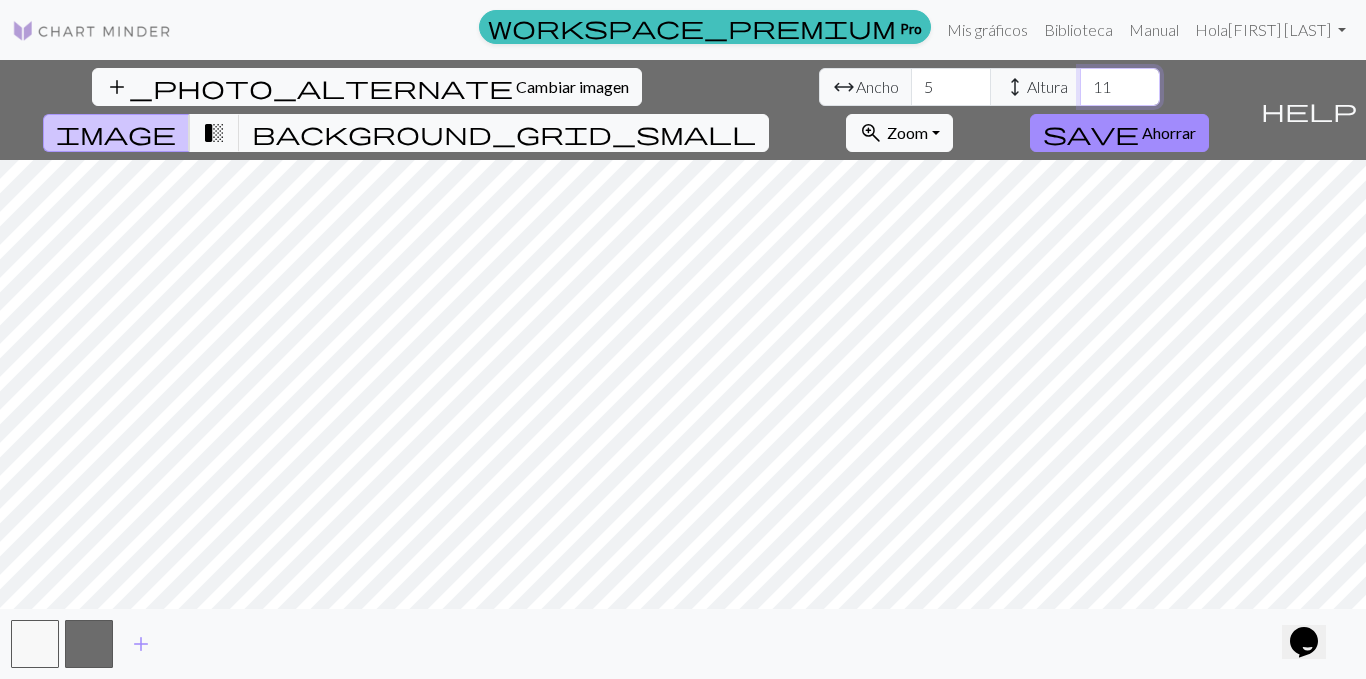 click on "11" at bounding box center (1120, 87) 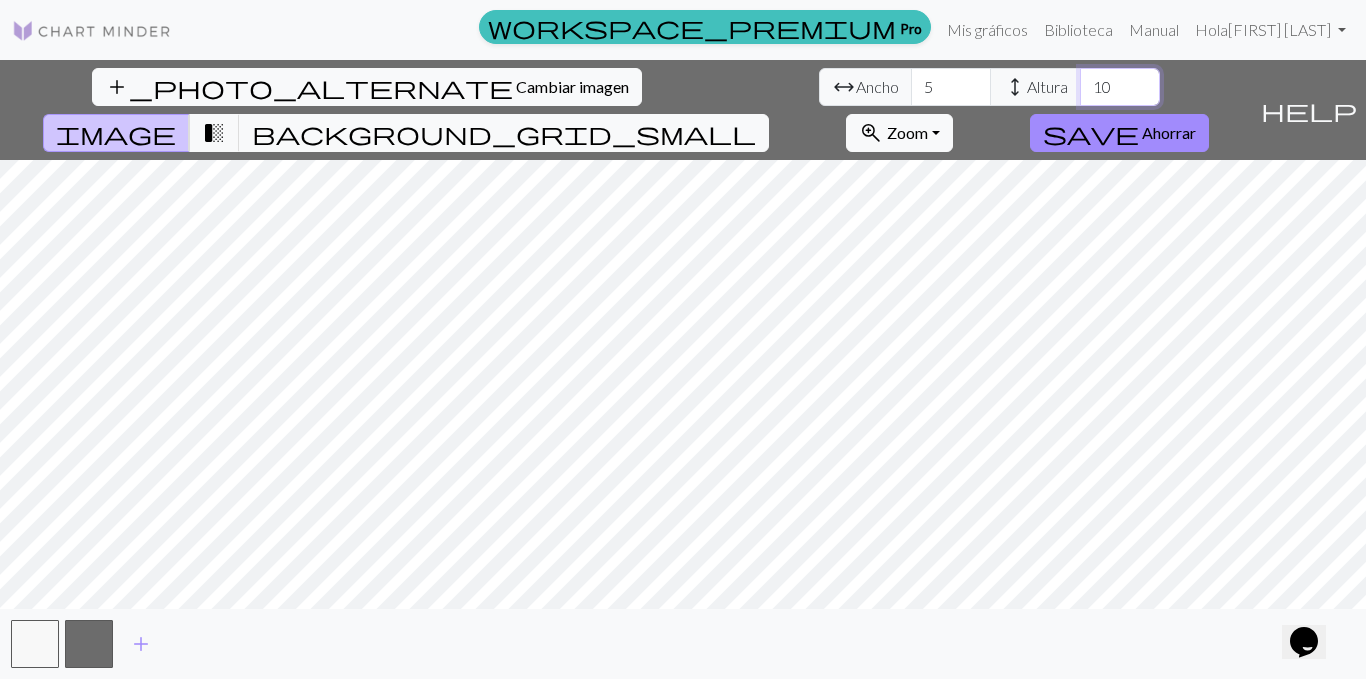 type on "10" 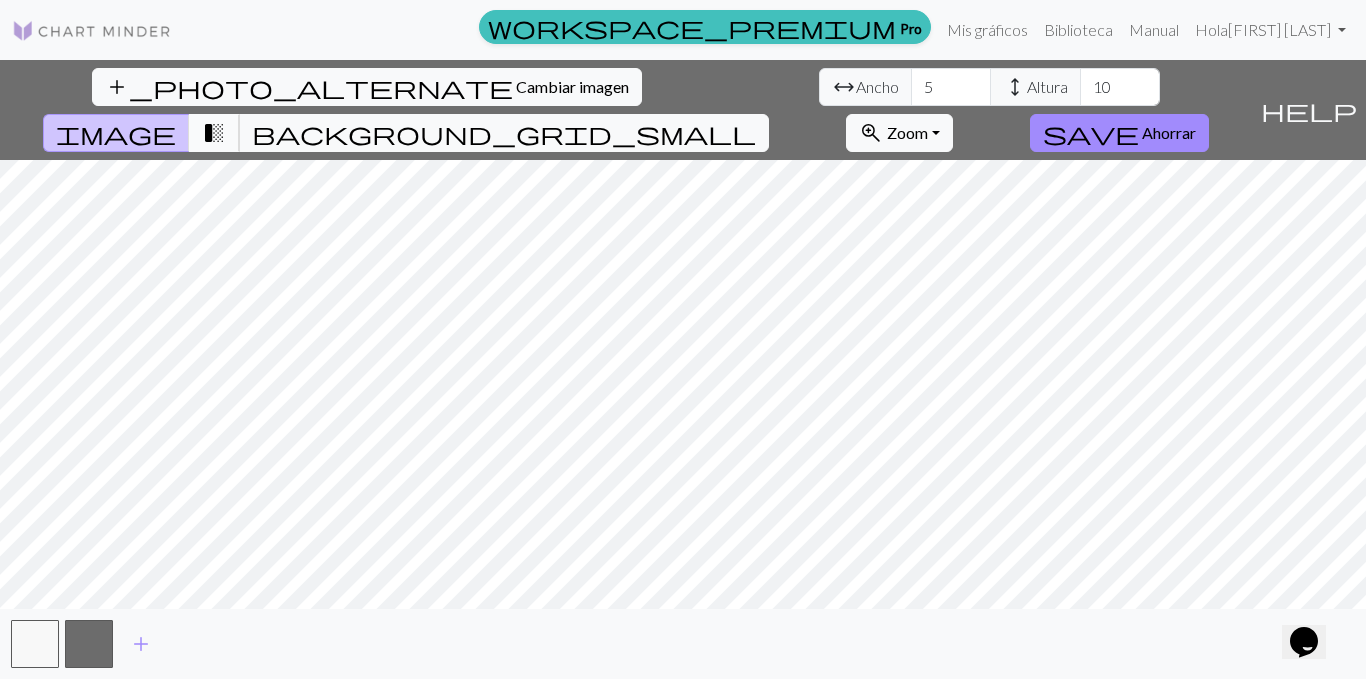 click on "transition_fade" at bounding box center (214, 133) 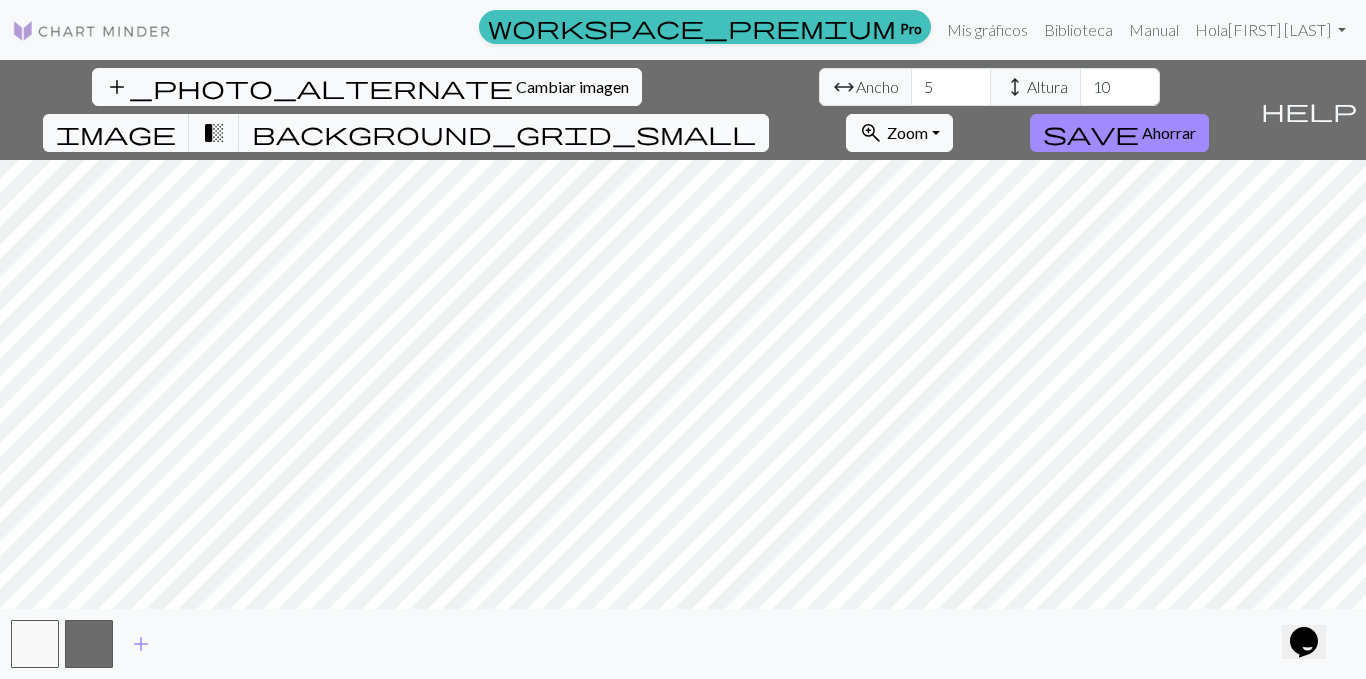 click on "background_grid_small" at bounding box center [504, 133] 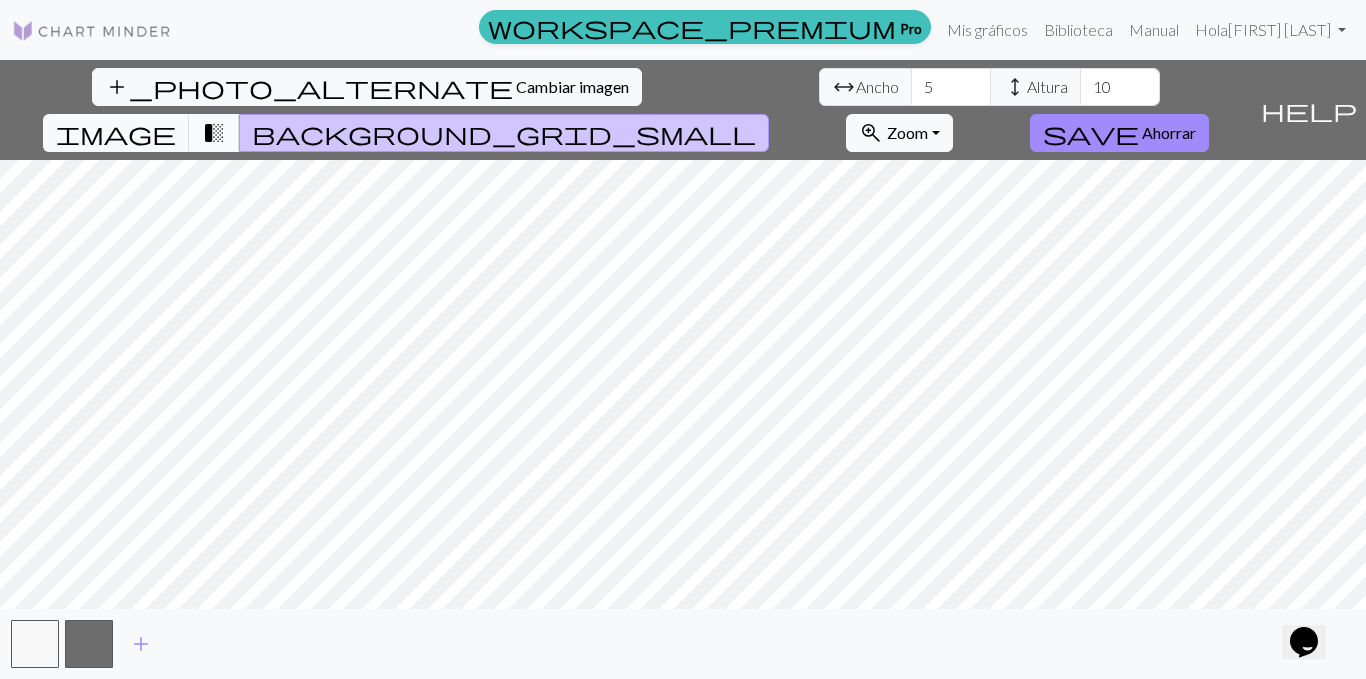 click on "transition_fade" at bounding box center (214, 133) 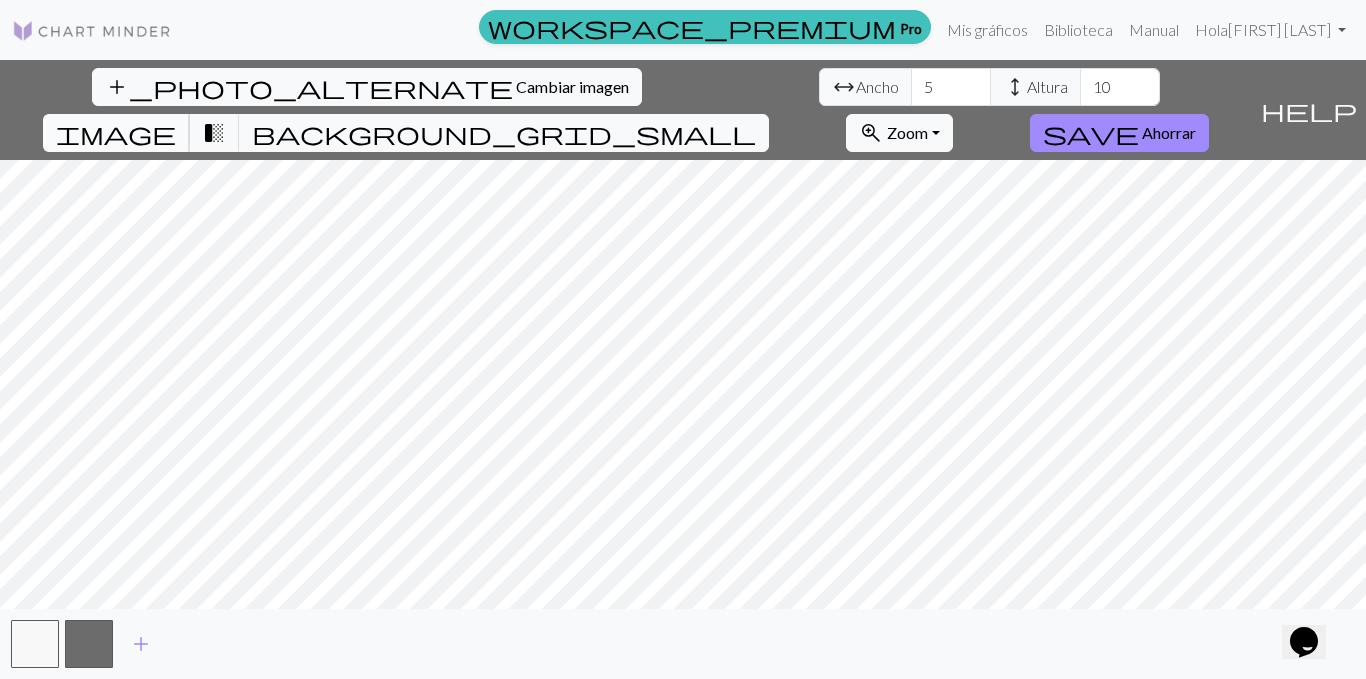 click on "image" at bounding box center [116, 133] 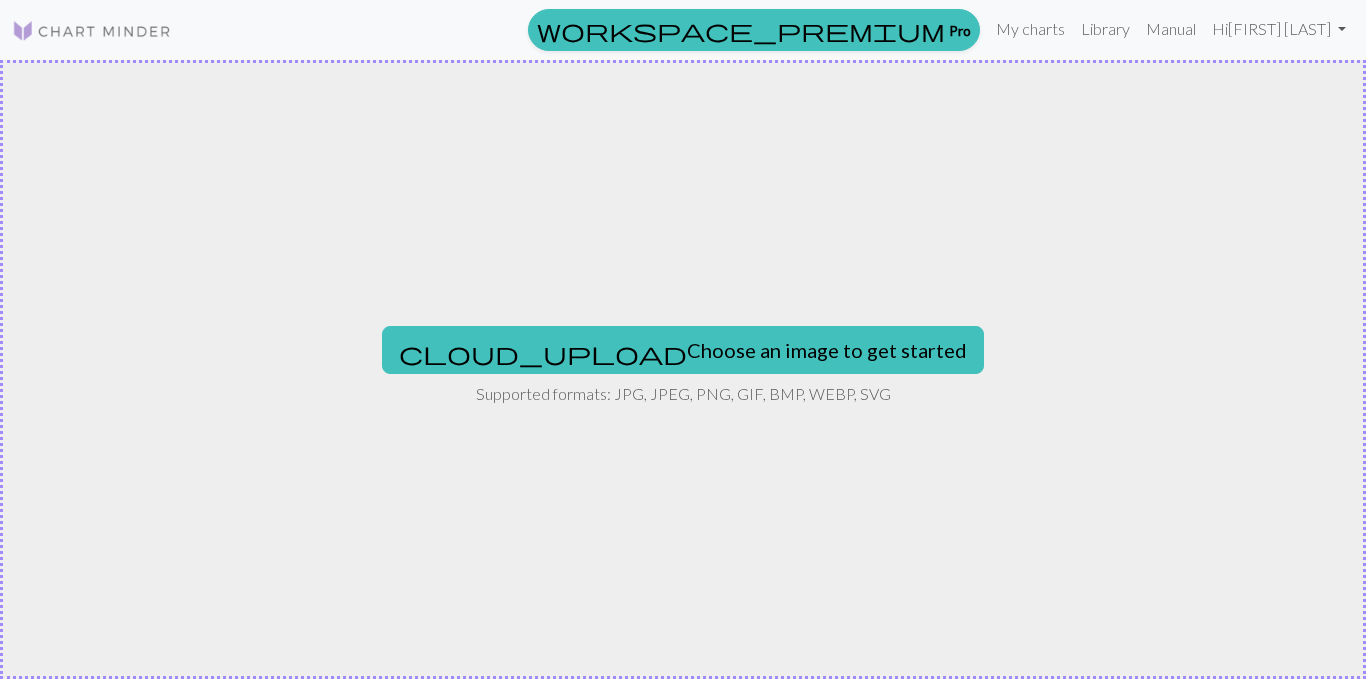scroll, scrollTop: 0, scrollLeft: 0, axis: both 